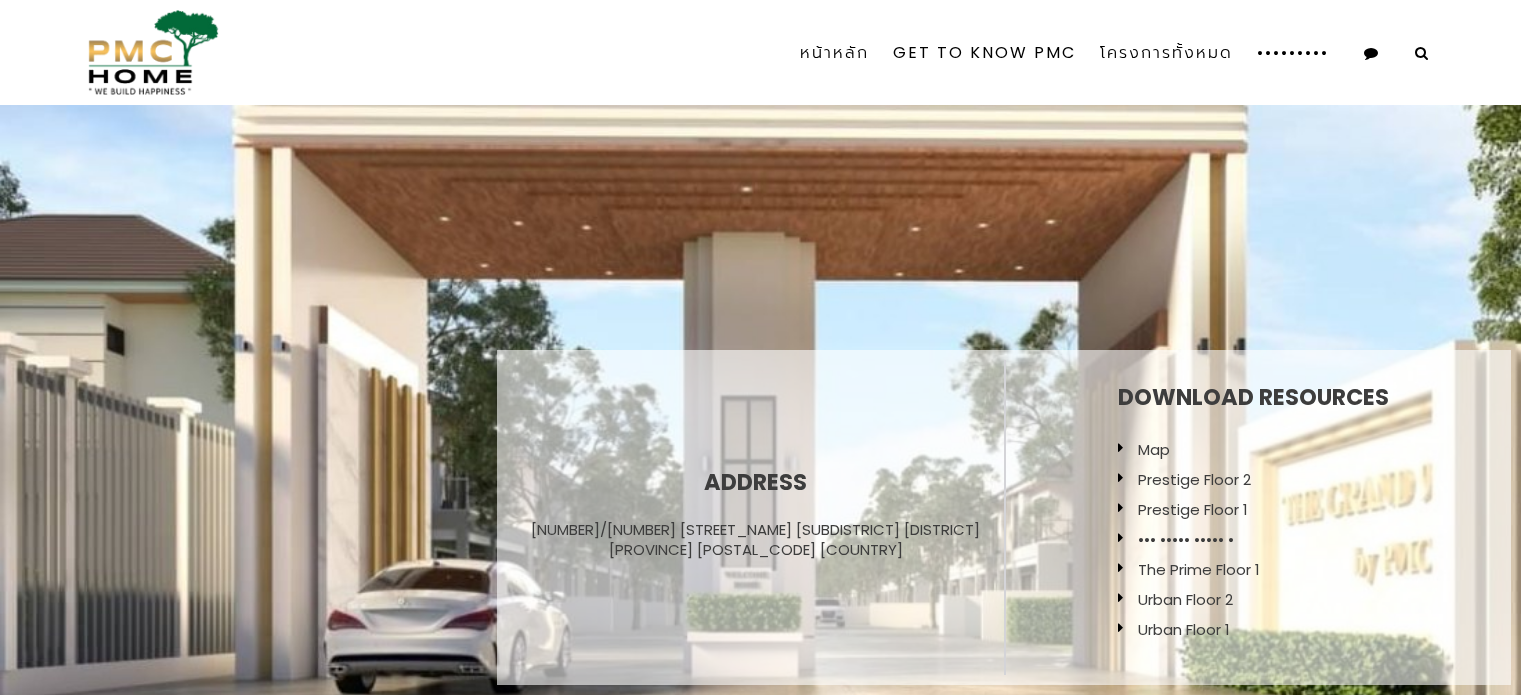scroll, scrollTop: 0, scrollLeft: 0, axis: both 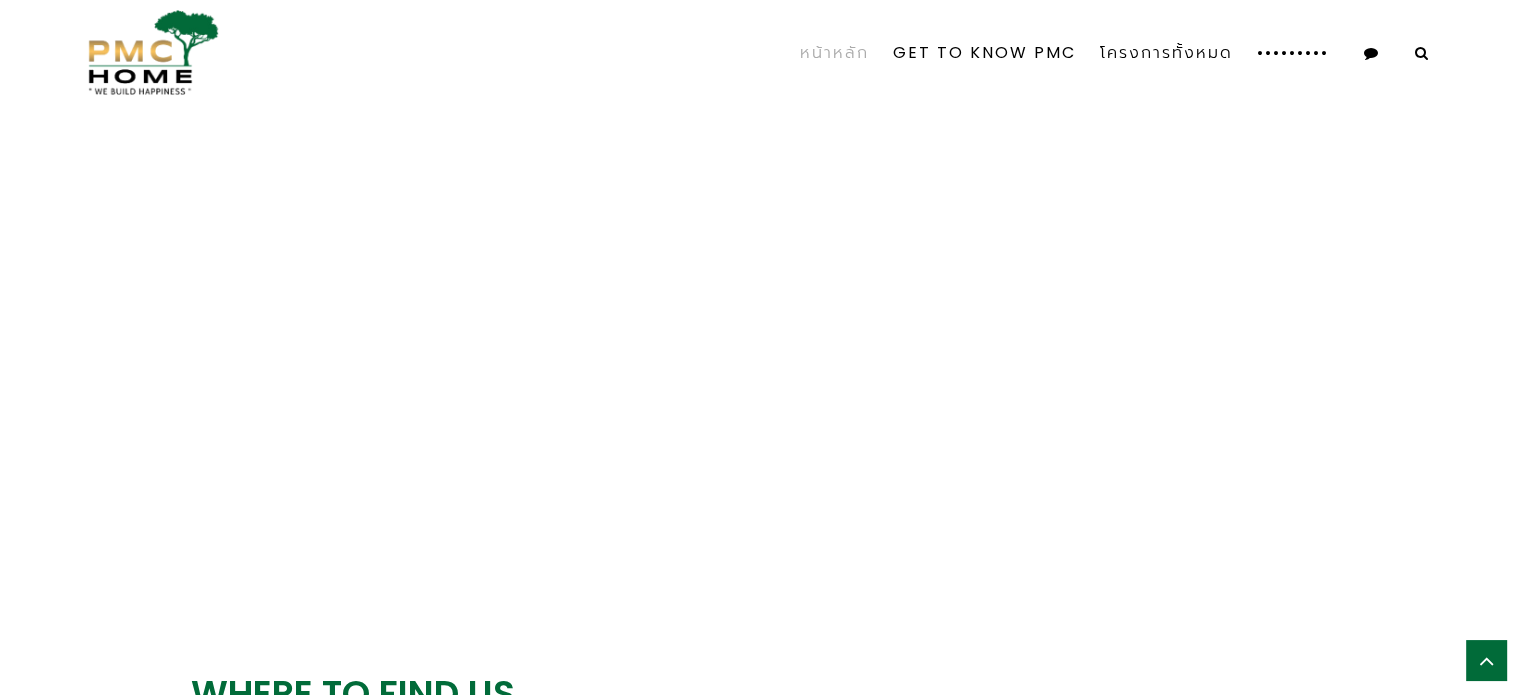 click on "หน้าหลัก" at bounding box center (834, 53) 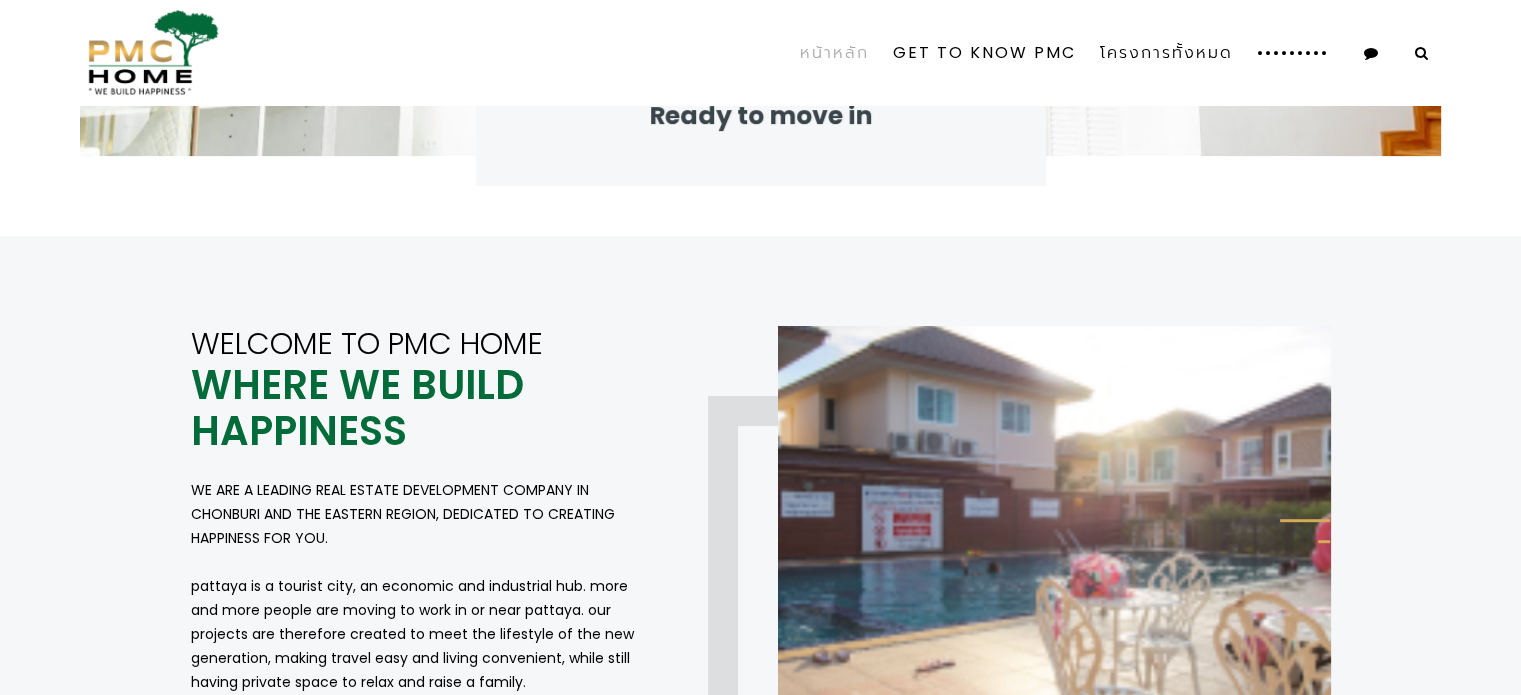 scroll, scrollTop: 700, scrollLeft: 0, axis: vertical 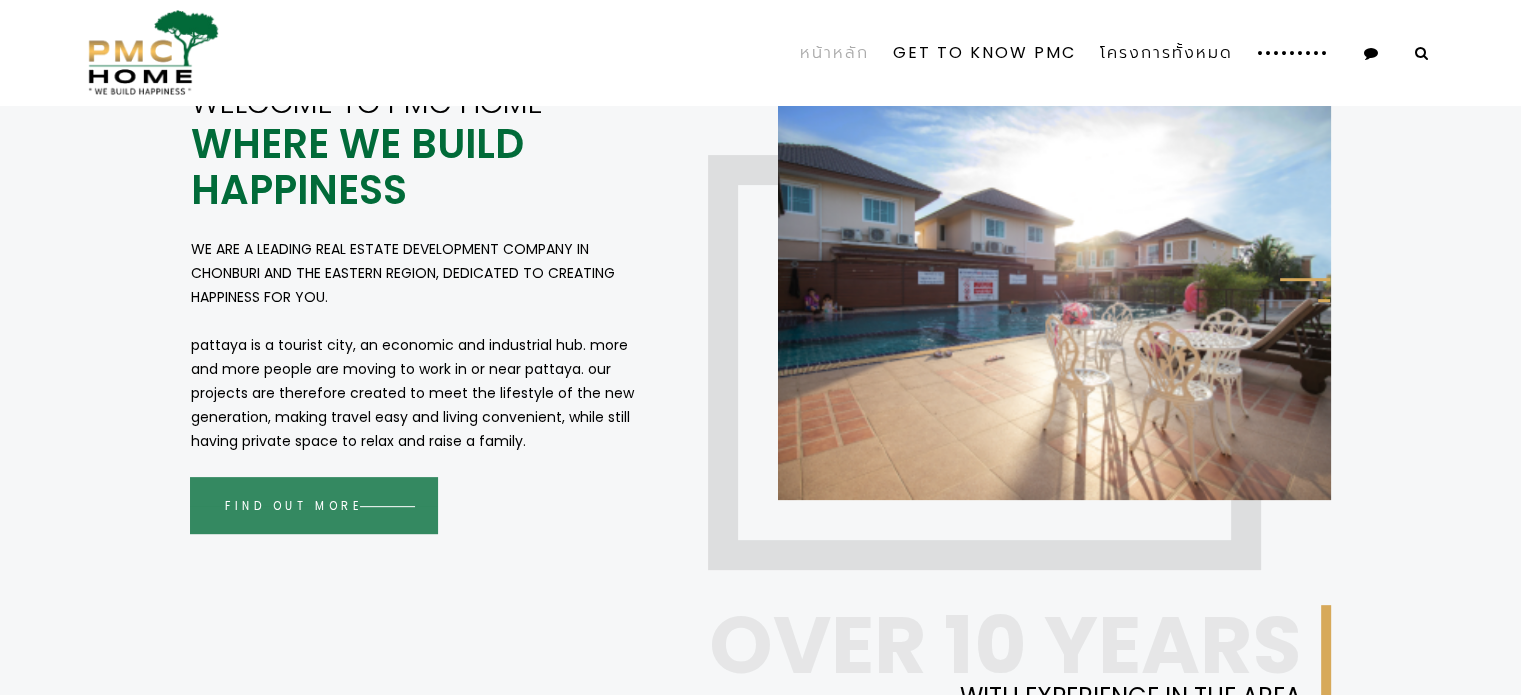 click on "Find Out More" at bounding box center (305, 505) 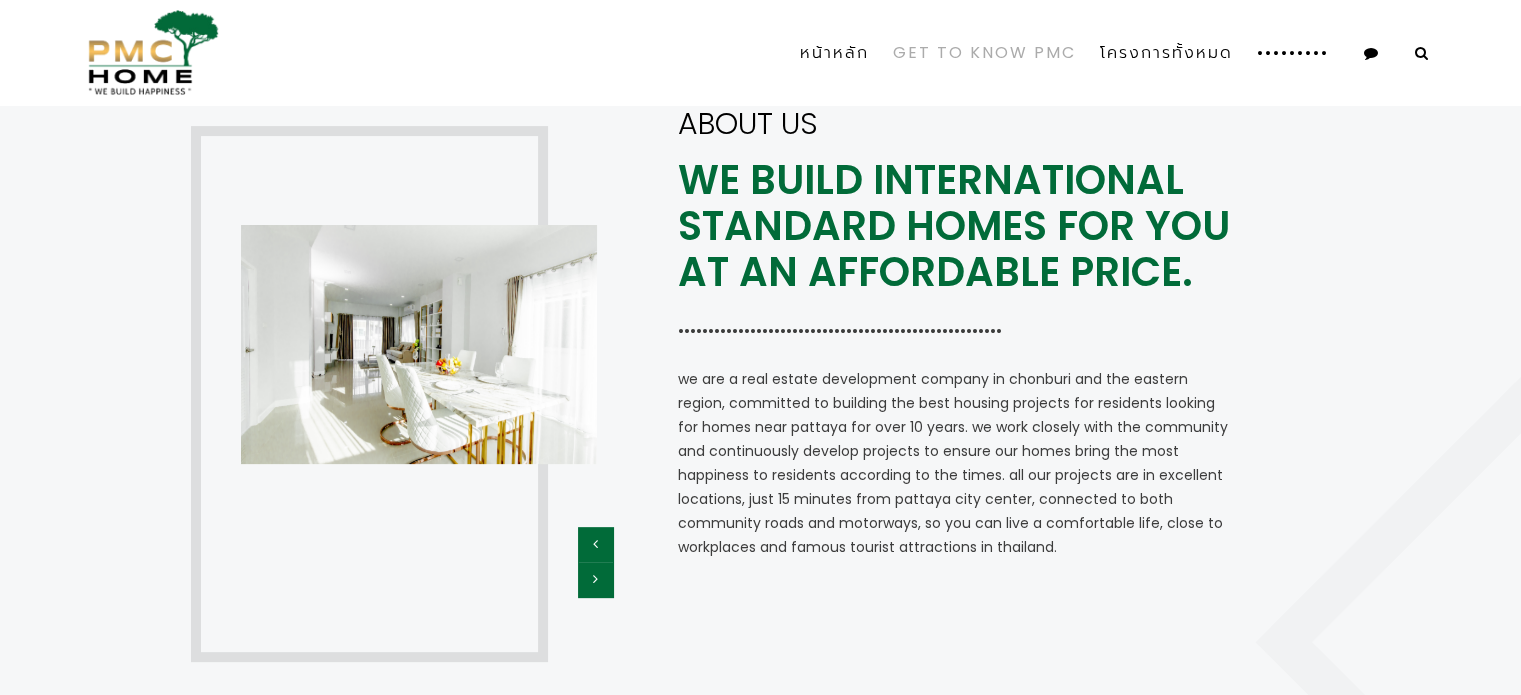 scroll, scrollTop: 700, scrollLeft: 0, axis: vertical 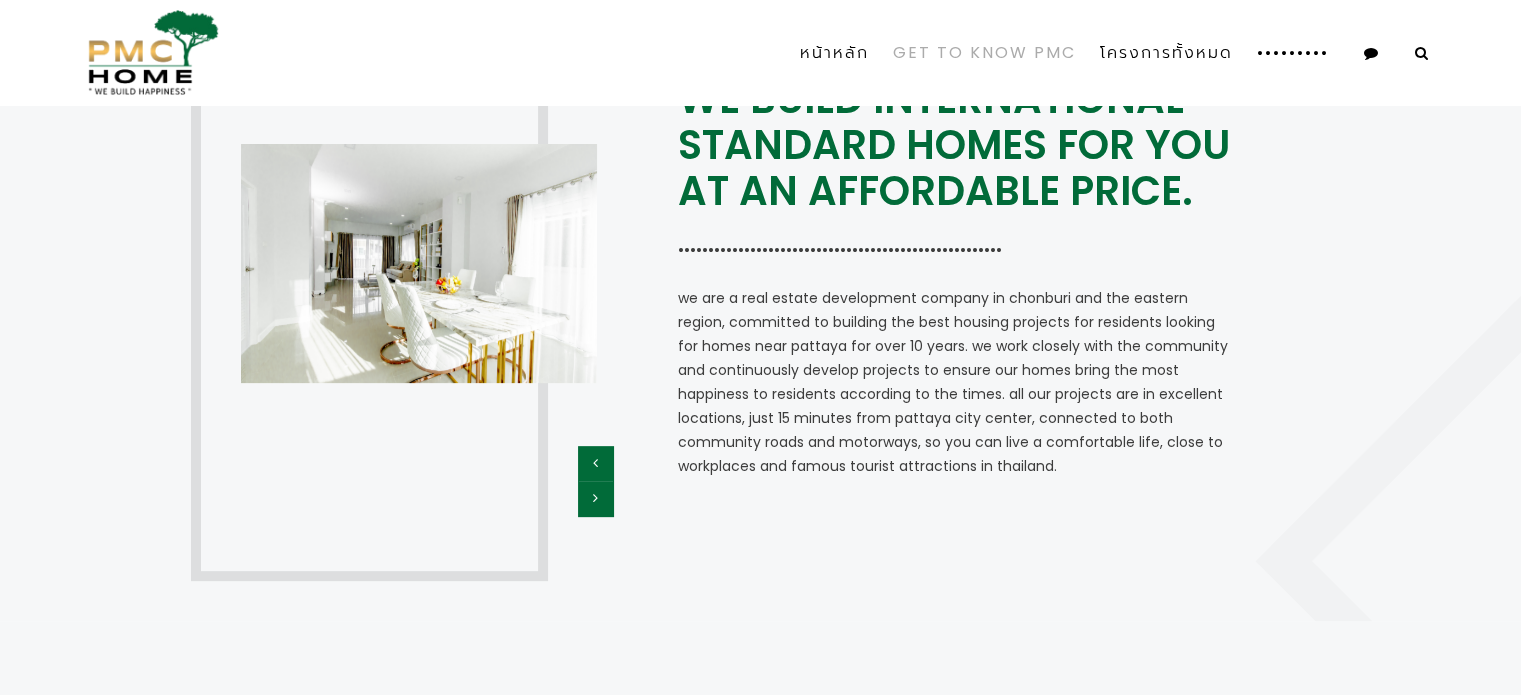click at bounding box center [595, 463] 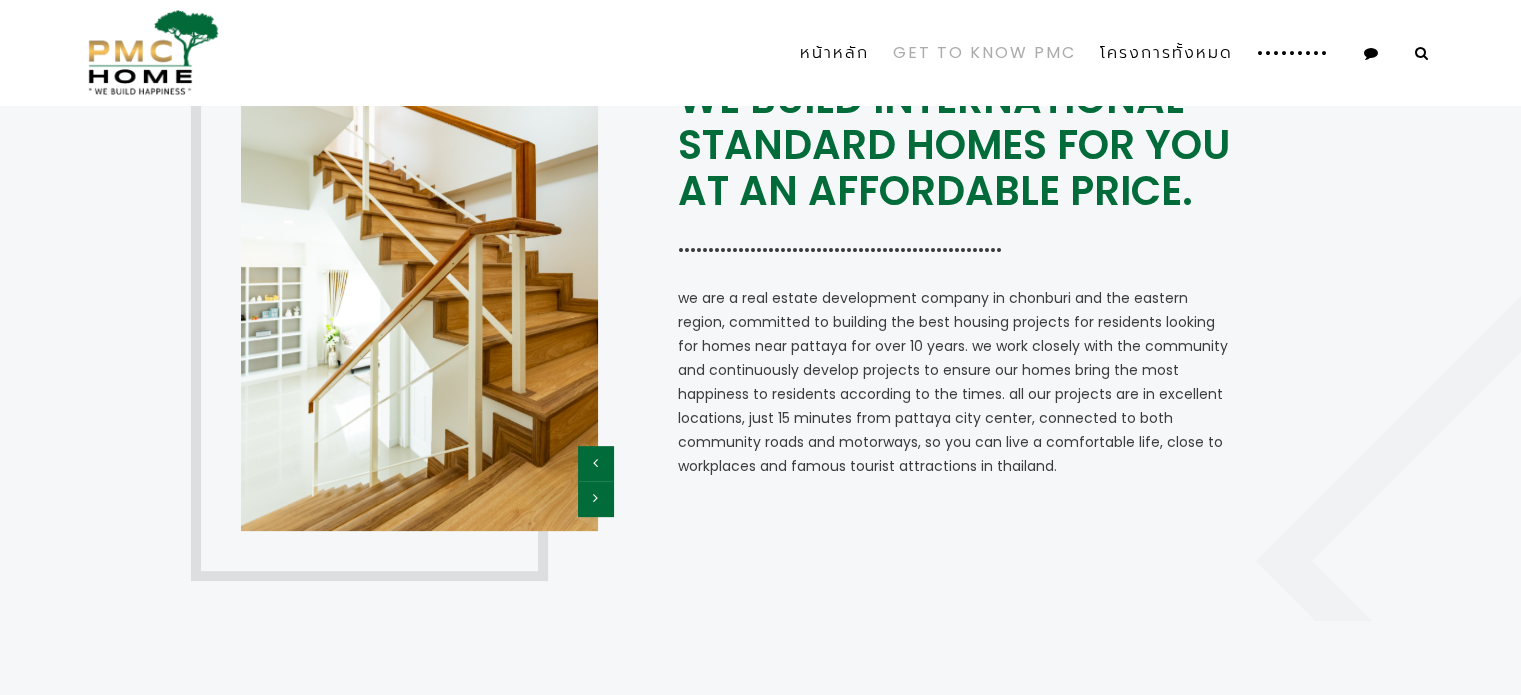 click at bounding box center (595, 463) 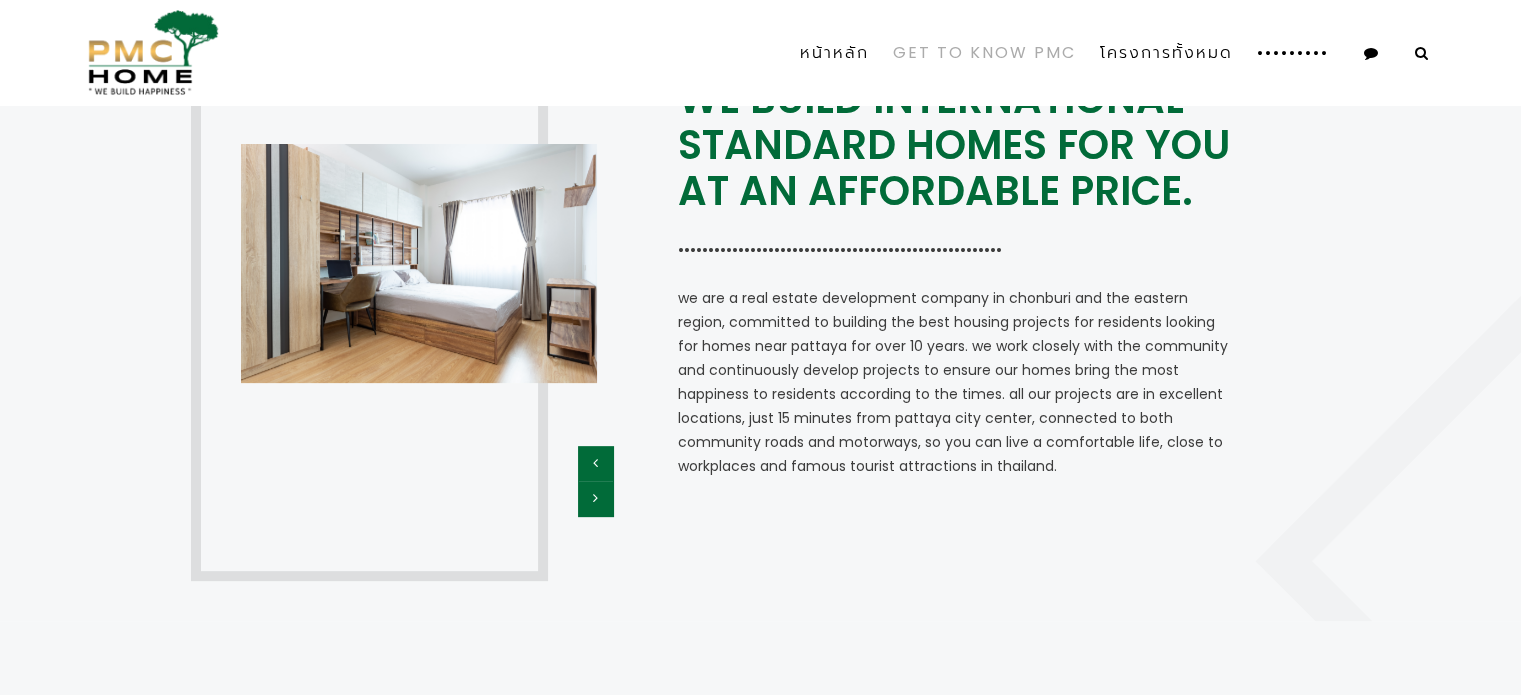 click at bounding box center [595, 498] 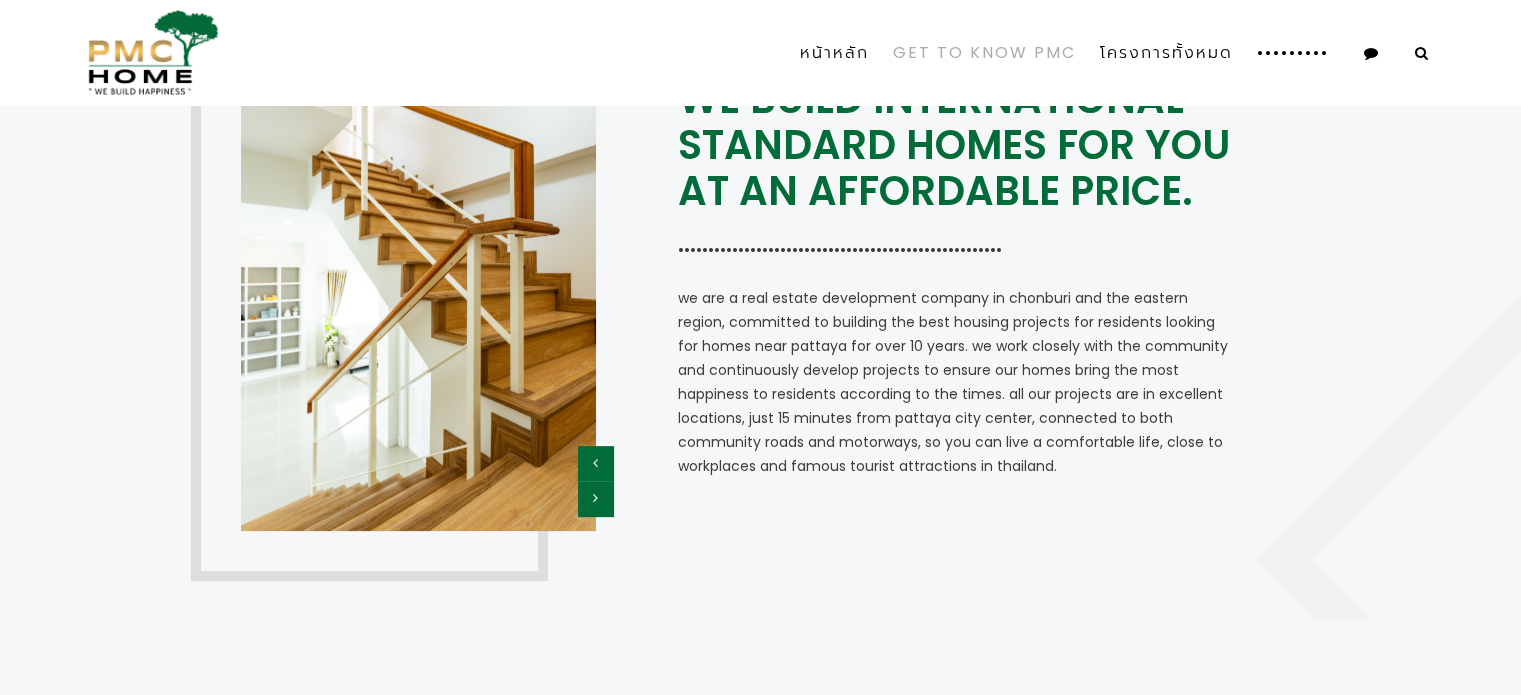 click at bounding box center [595, 498] 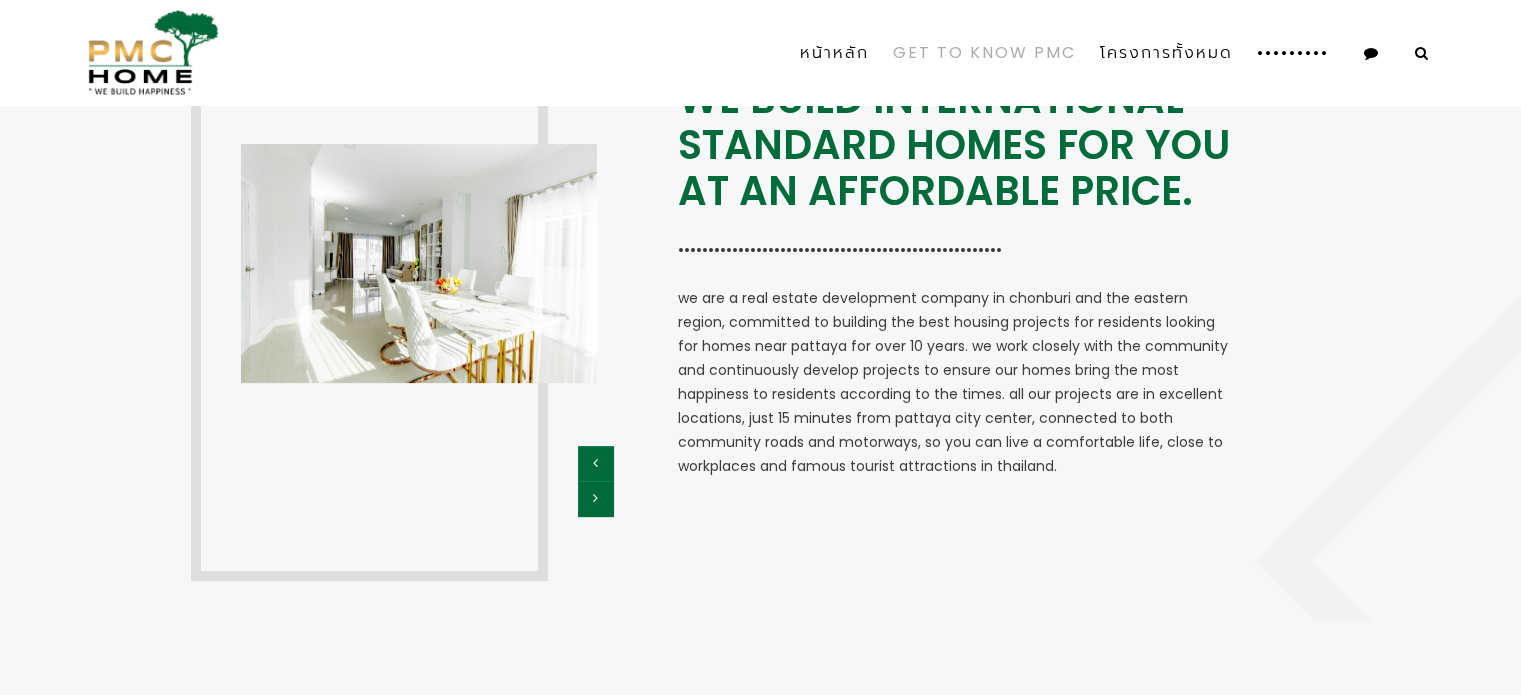 click at bounding box center (595, 498) 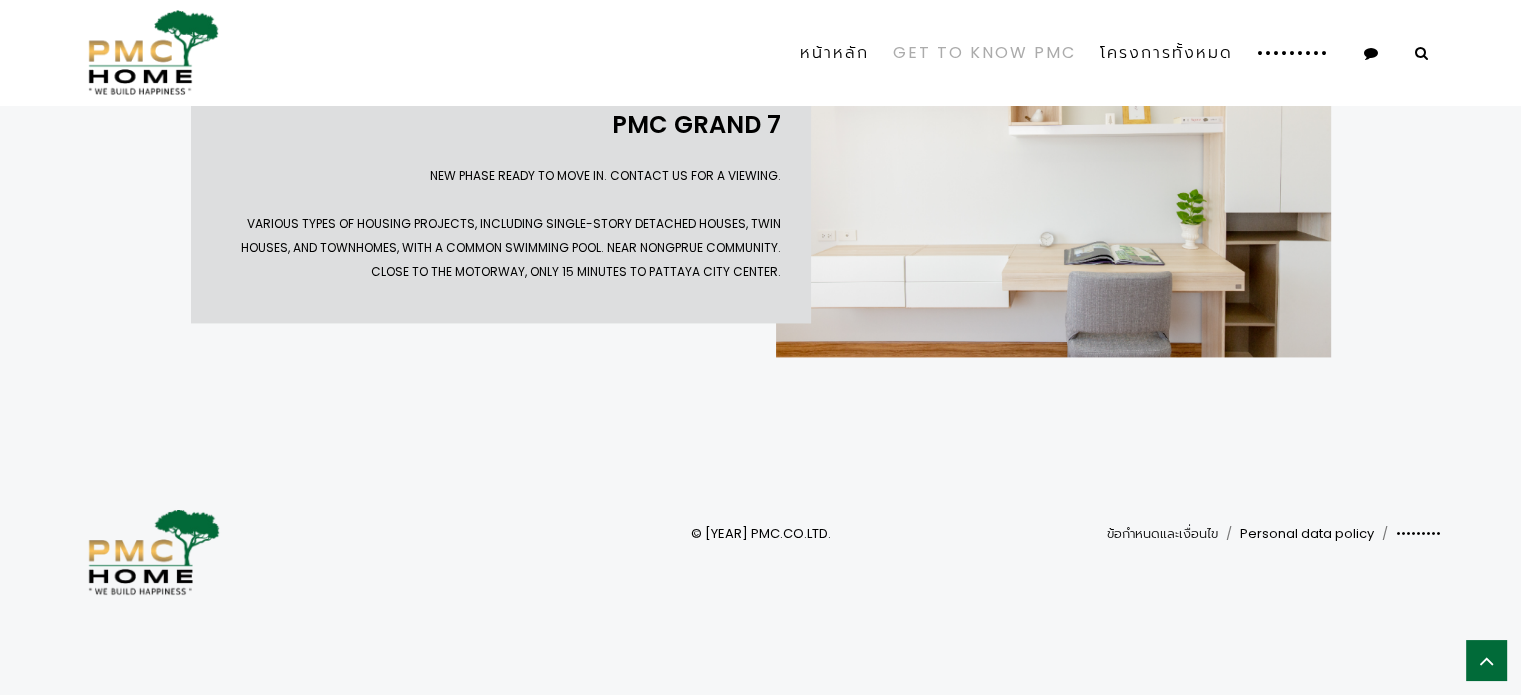 scroll, scrollTop: 3016, scrollLeft: 0, axis: vertical 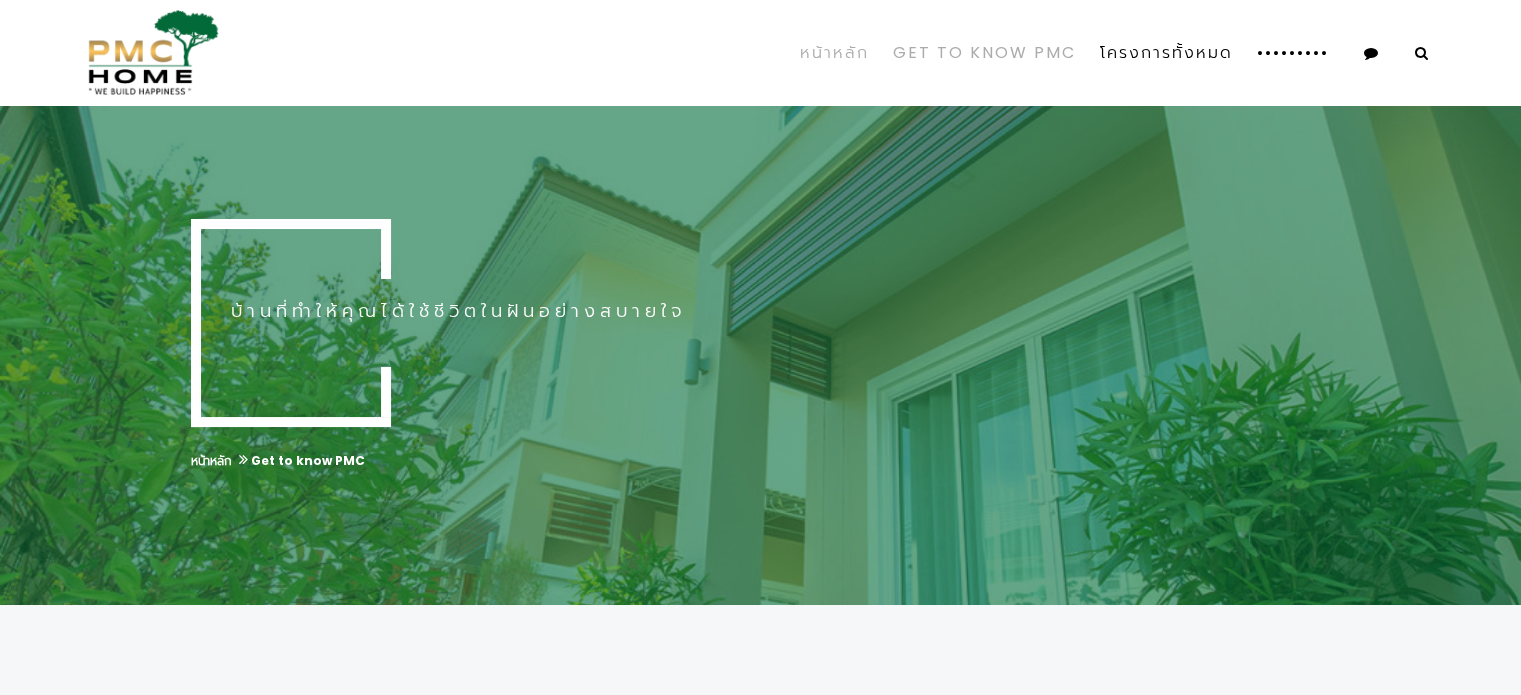 click on "หน้าหลัก" at bounding box center [834, 53] 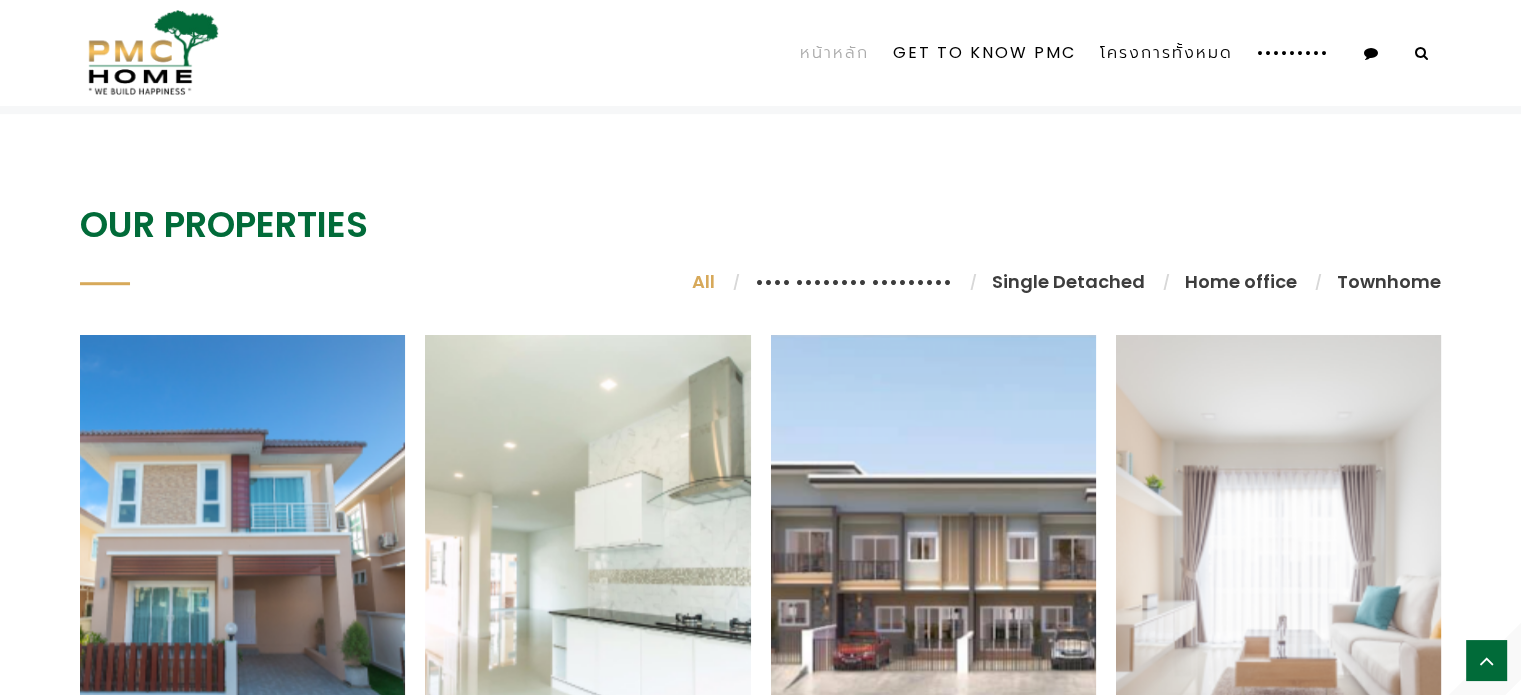 scroll, scrollTop: 1500, scrollLeft: 0, axis: vertical 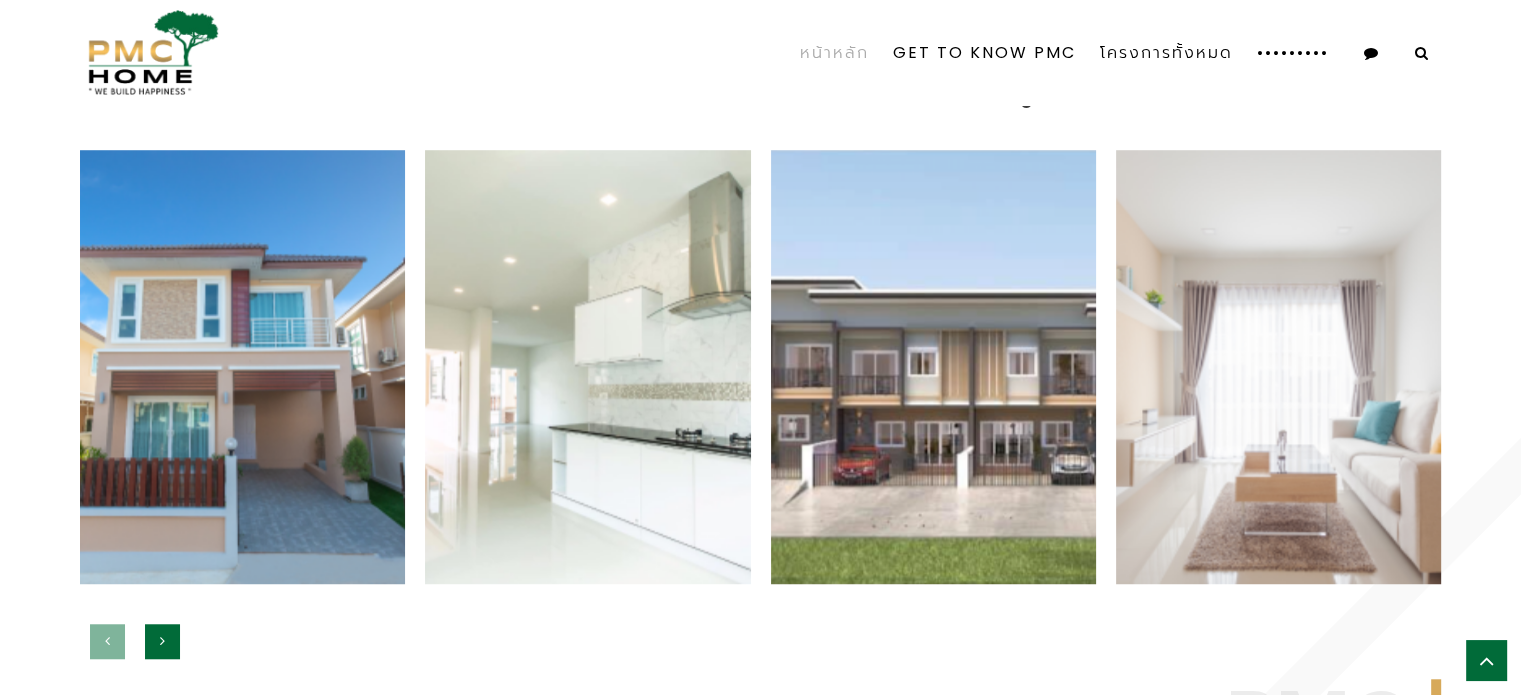 click on "Townhome" at bounding box center (1379, 96) 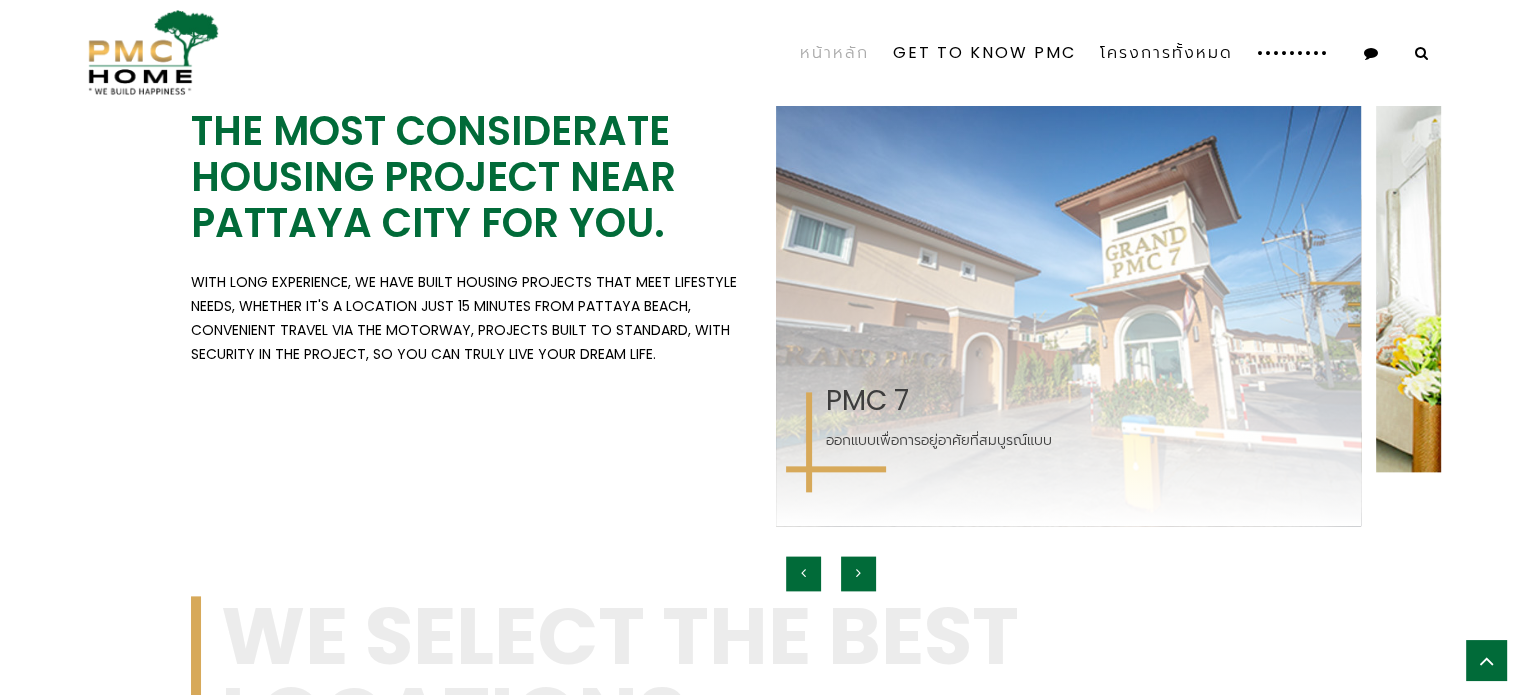 scroll, scrollTop: 2424, scrollLeft: 0, axis: vertical 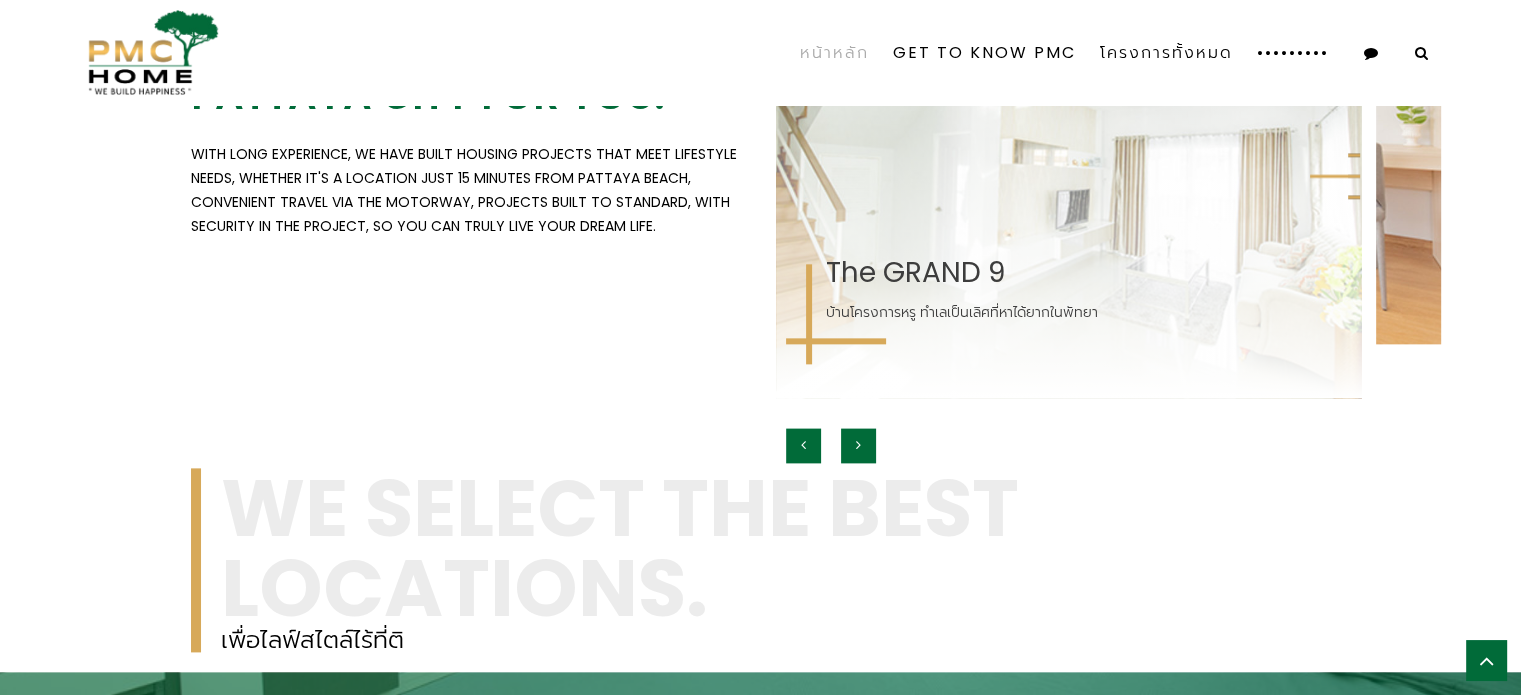click at bounding box center (858, 445) 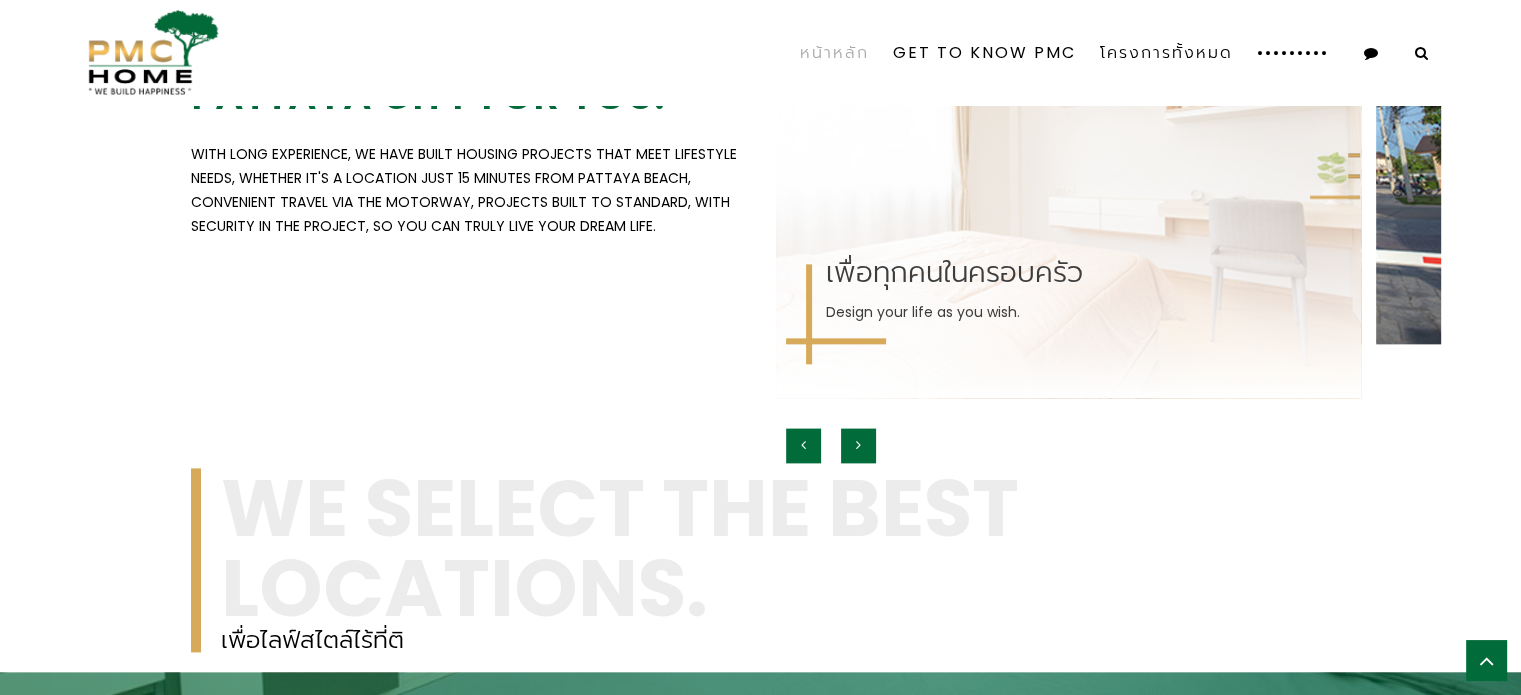 click at bounding box center [858, 445] 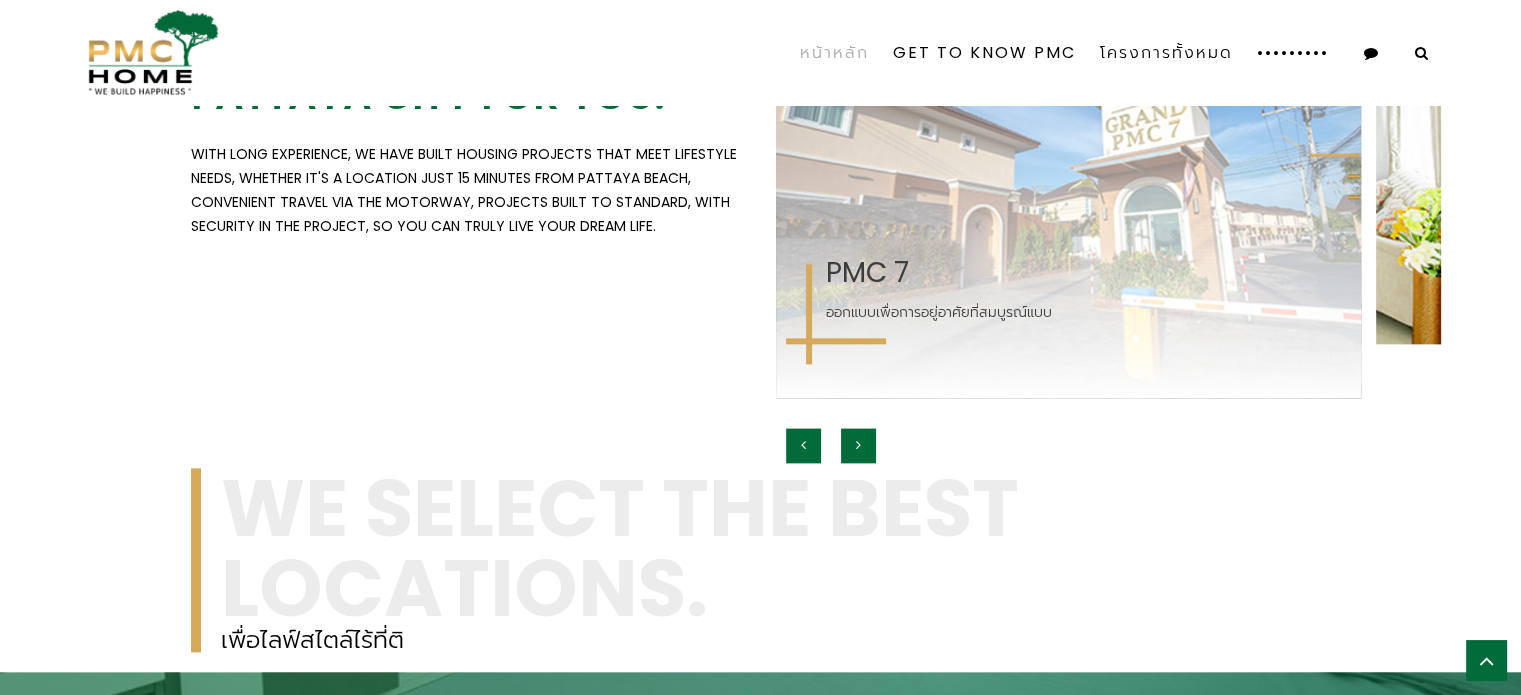 click at bounding box center [858, 445] 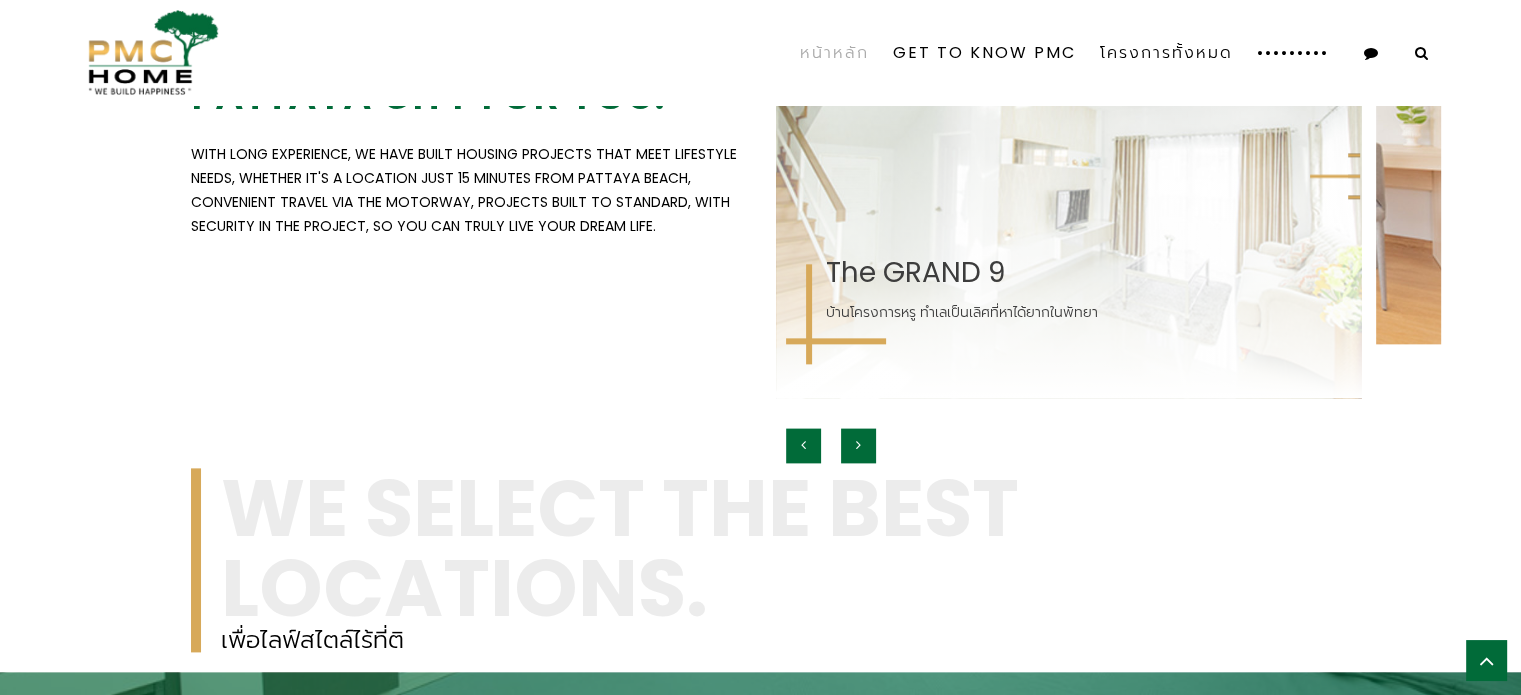 click at bounding box center (858, 445) 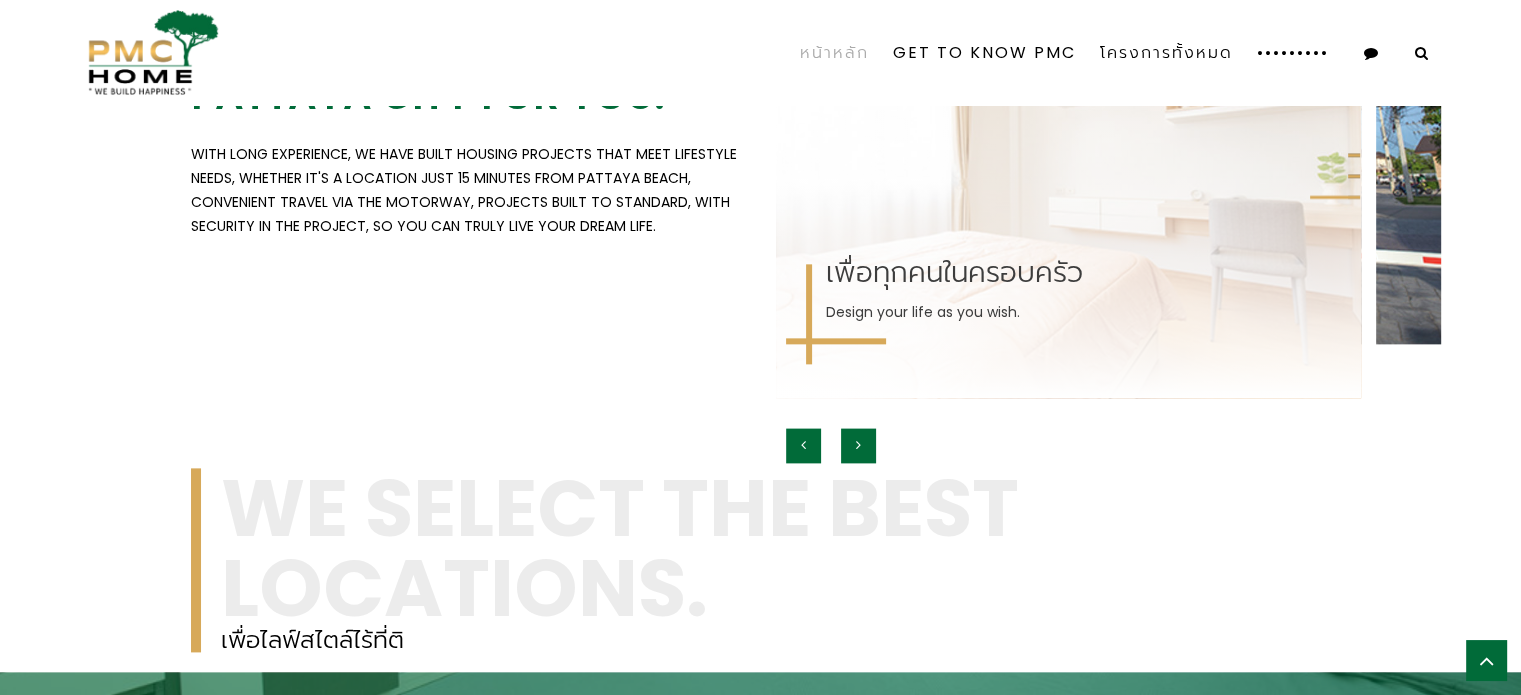 click at bounding box center [858, 445] 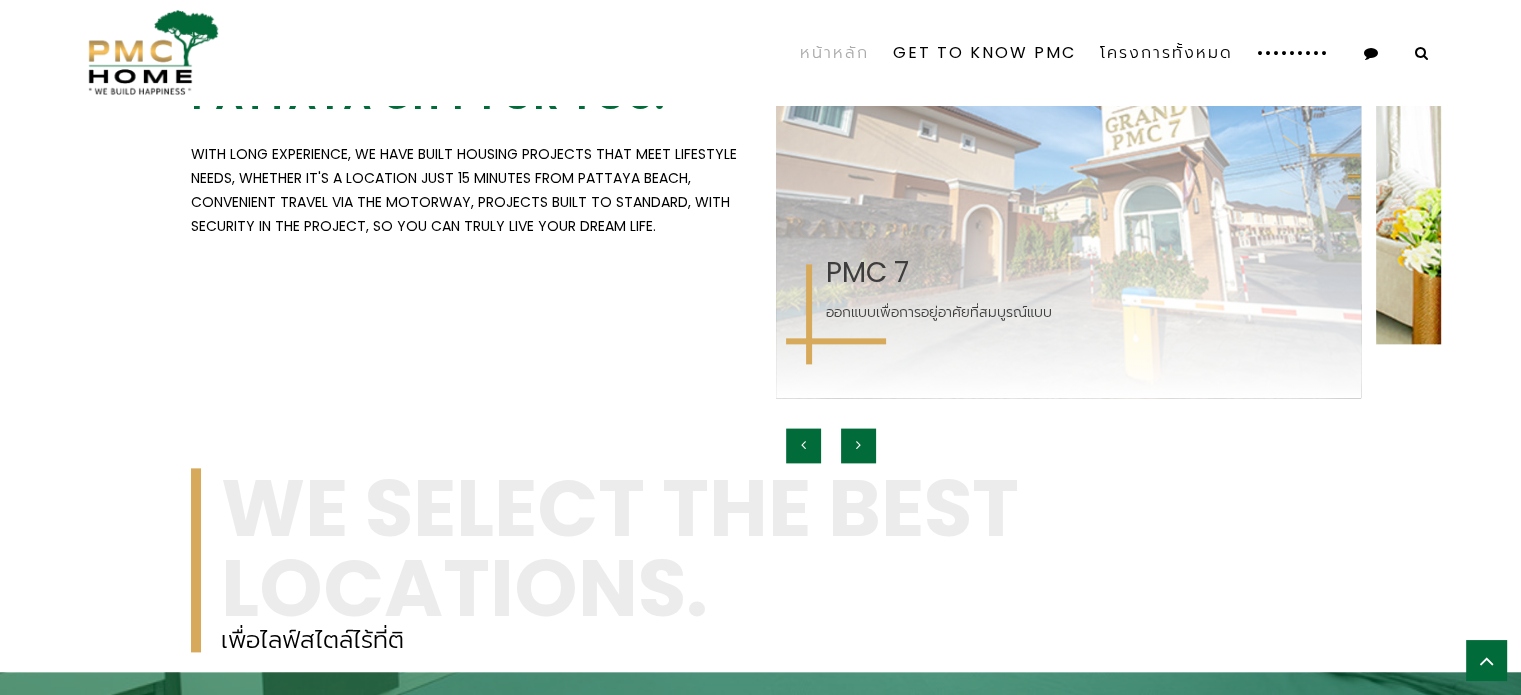 click at bounding box center (858, 445) 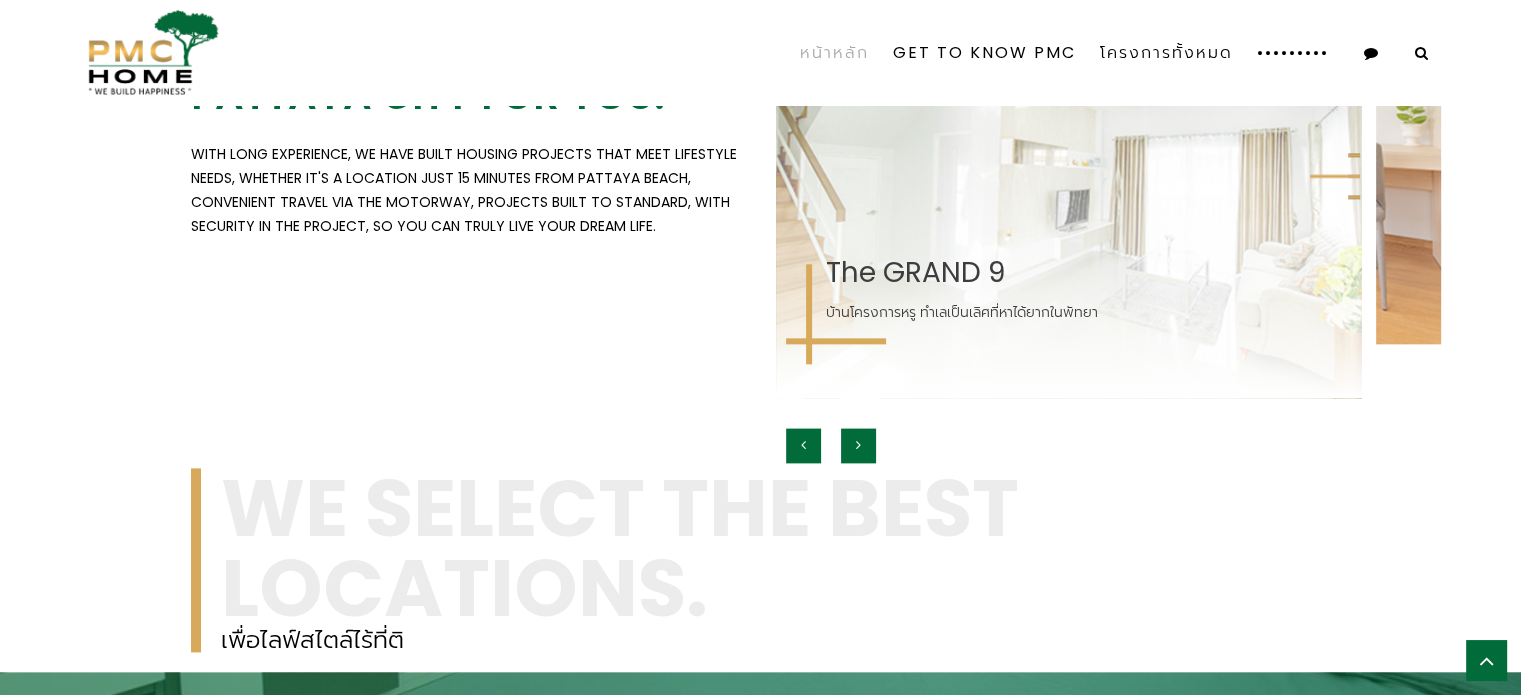 click at bounding box center [858, 445] 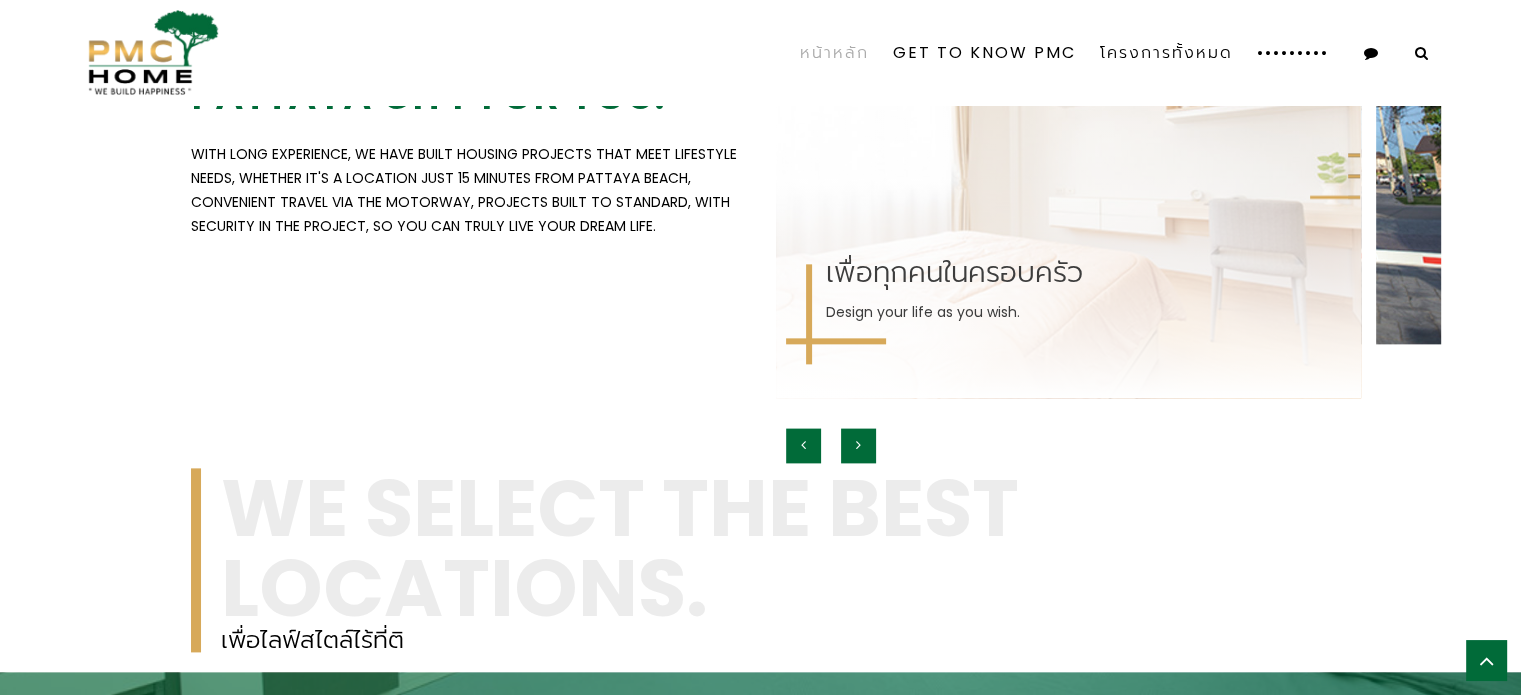 click at bounding box center [858, 445] 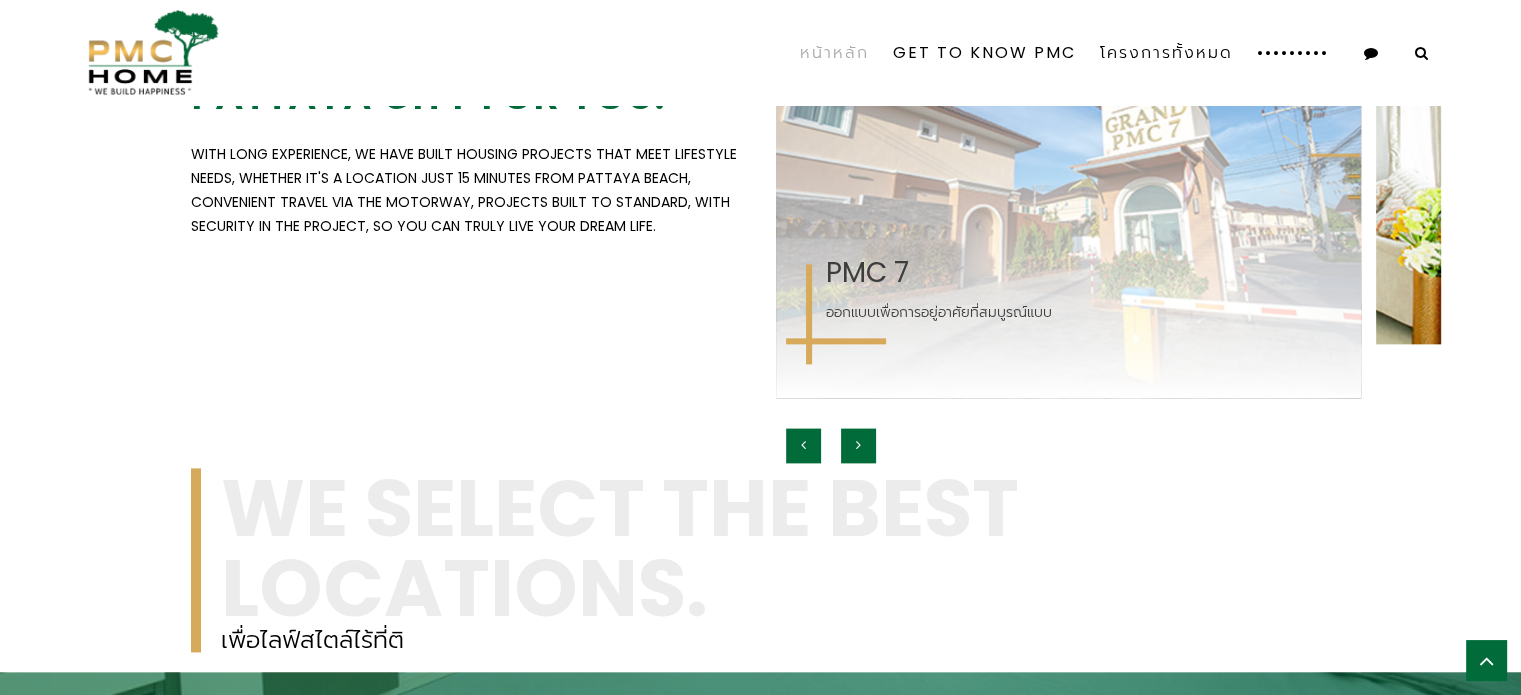 click at bounding box center (858, 445) 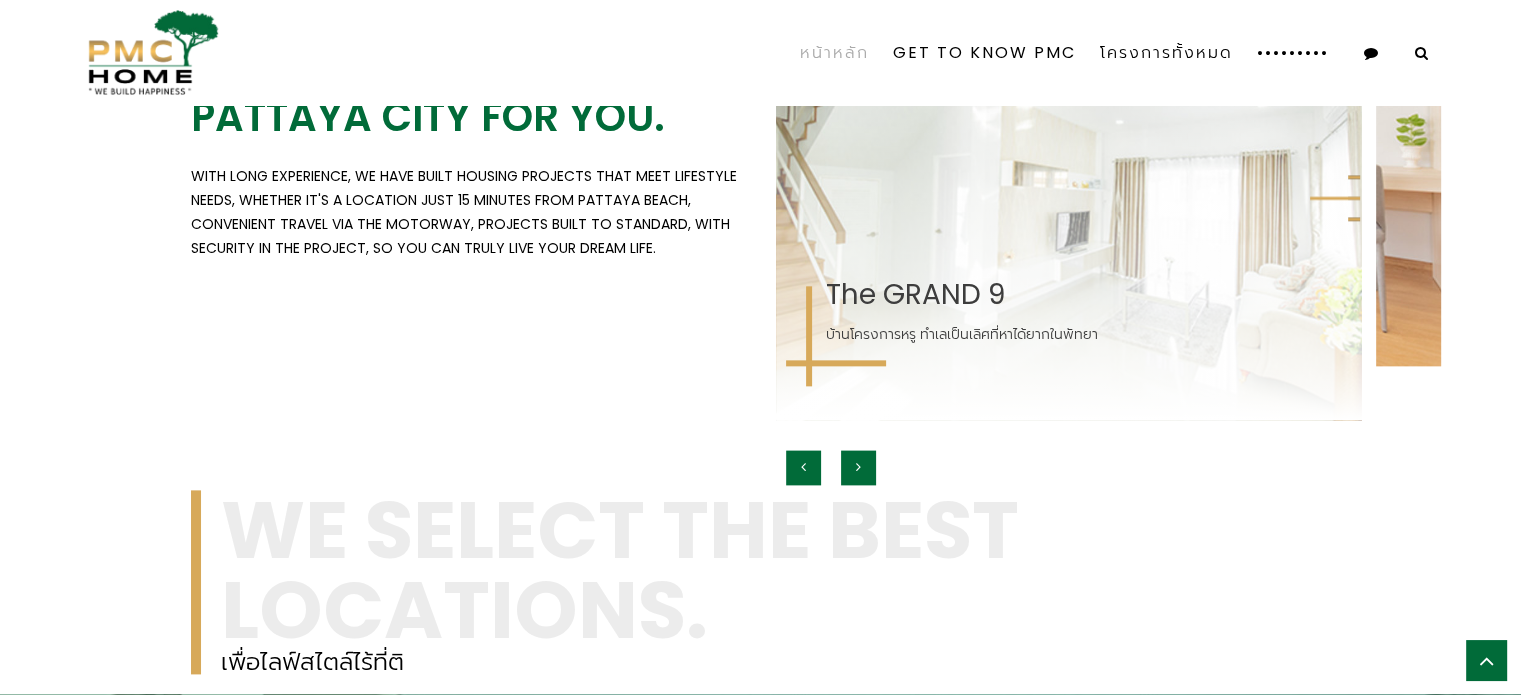 scroll, scrollTop: 2302, scrollLeft: 0, axis: vertical 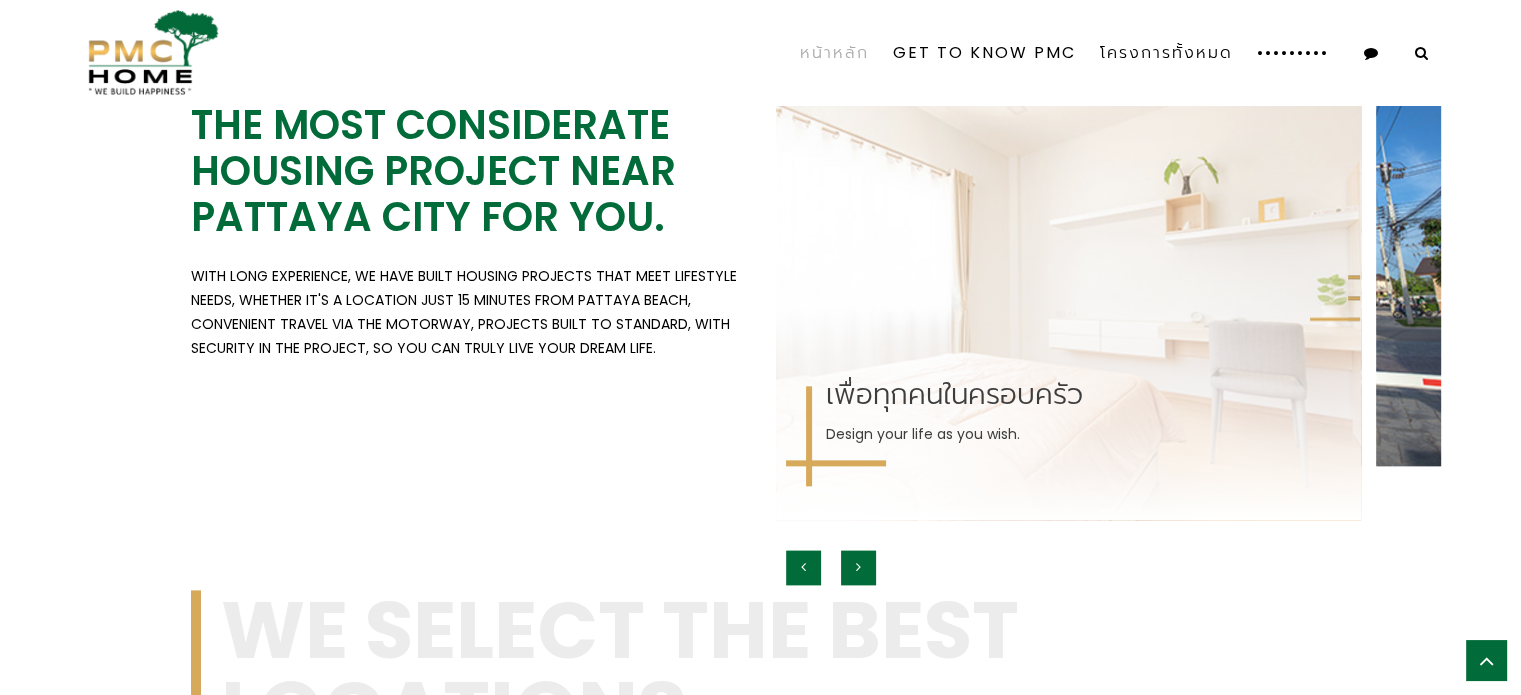 click at bounding box center (1141, 241) 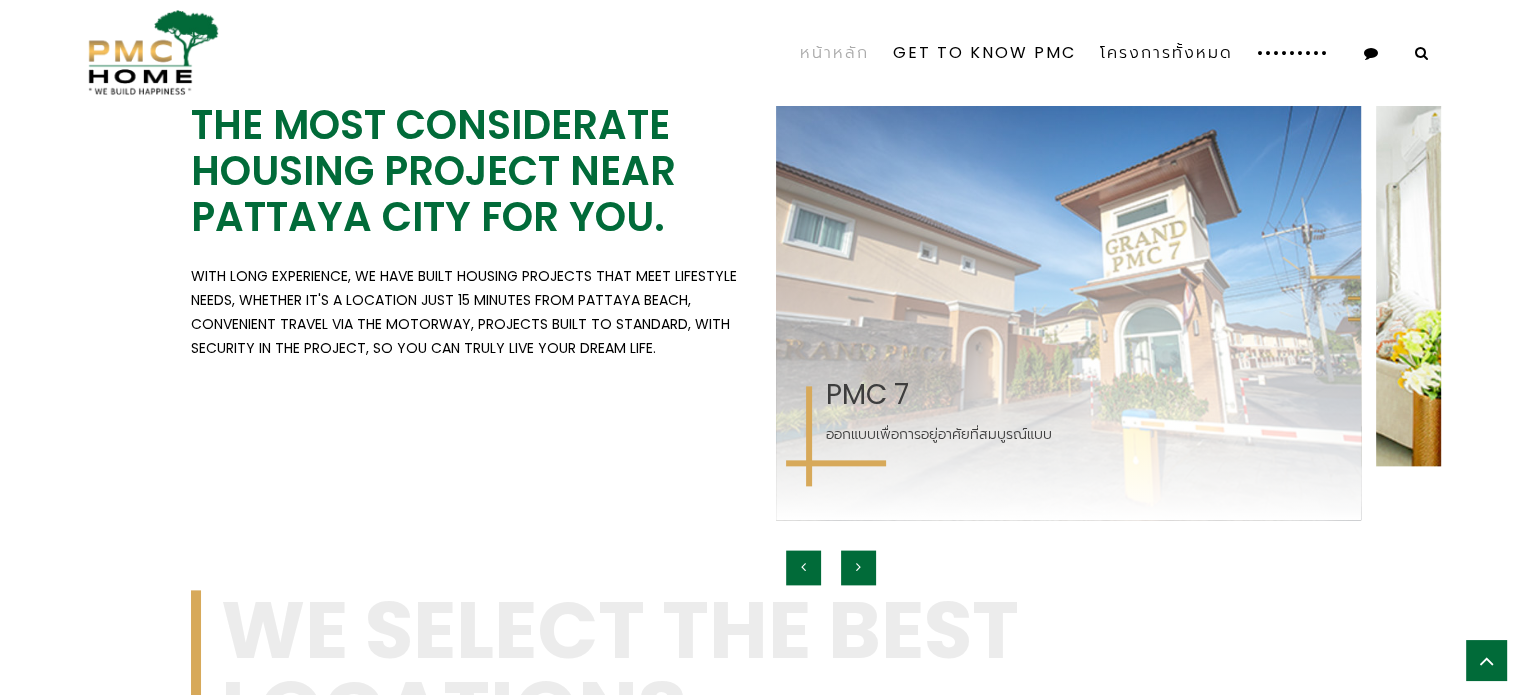 click at bounding box center [858, 567] 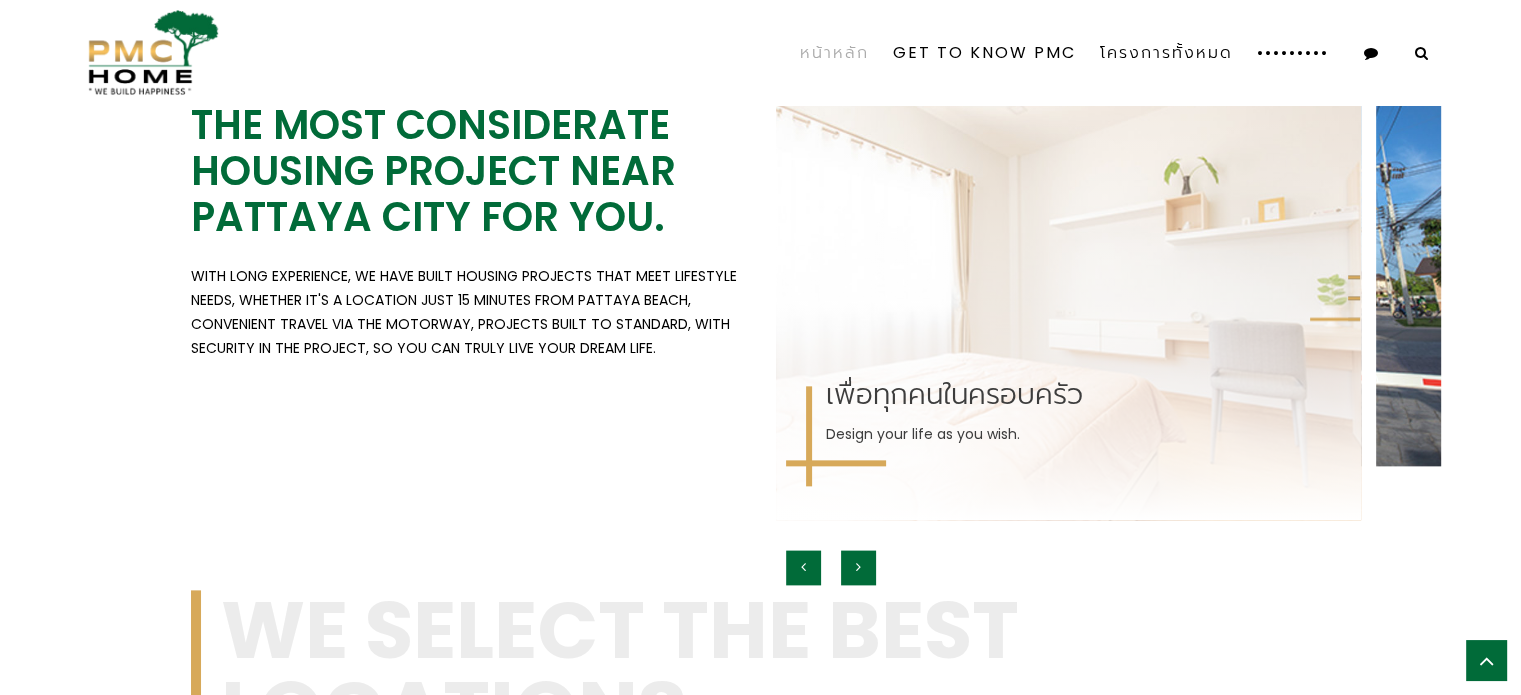 click at bounding box center [858, 567] 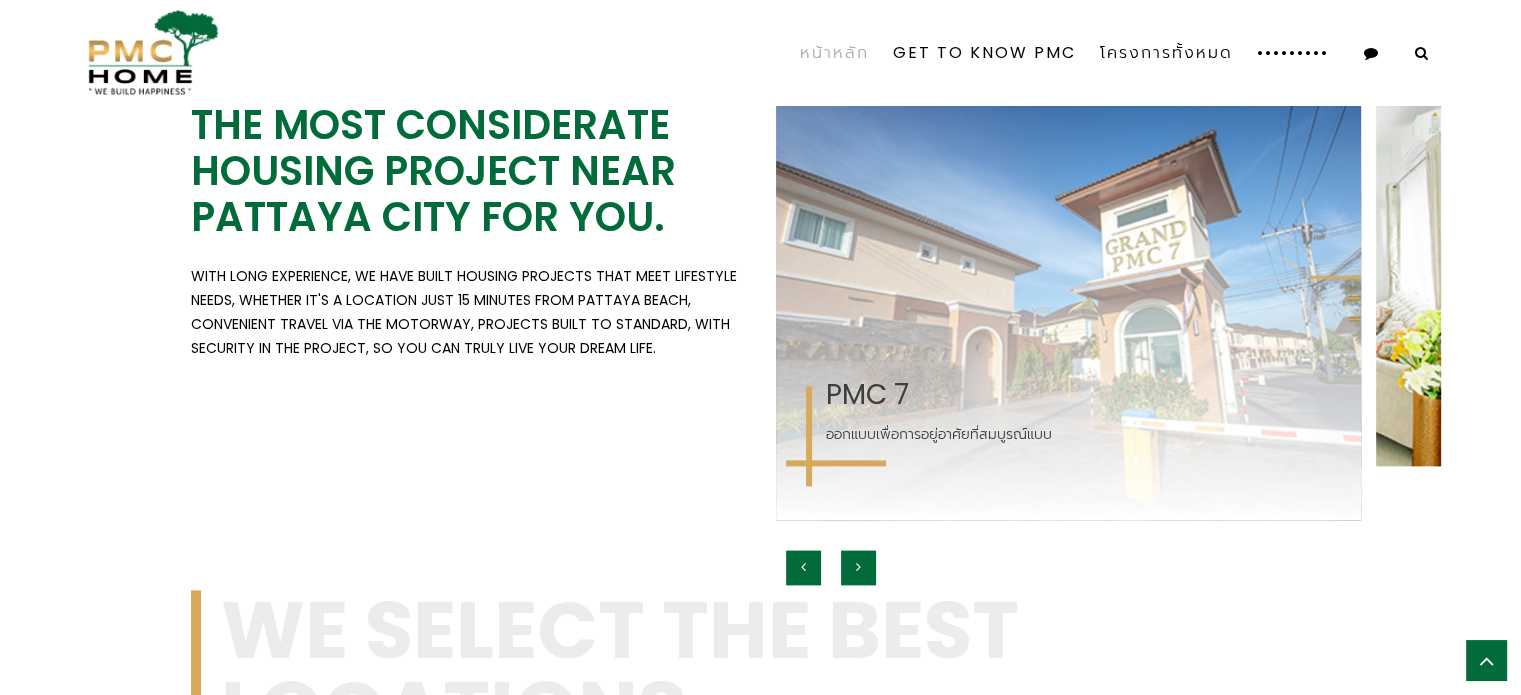 click at bounding box center (858, 567) 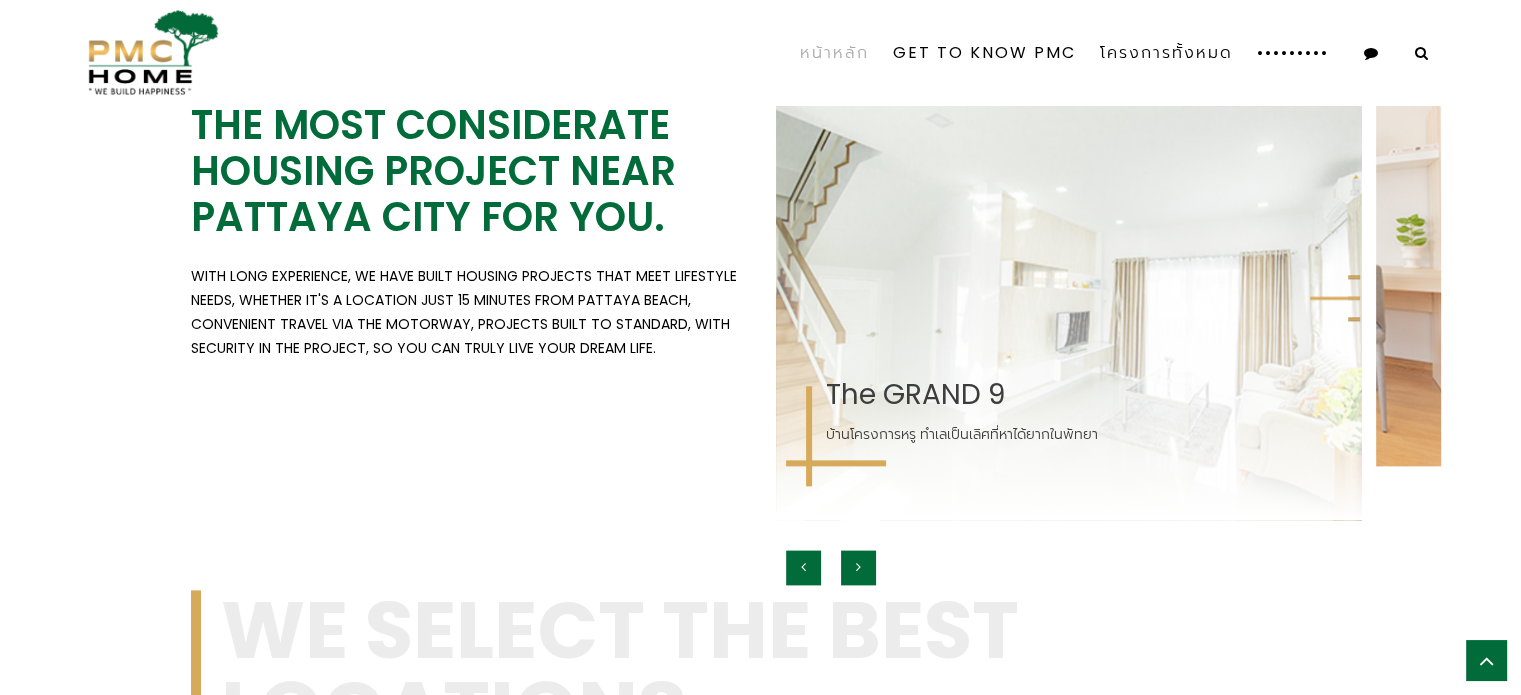 click at bounding box center (858, 567) 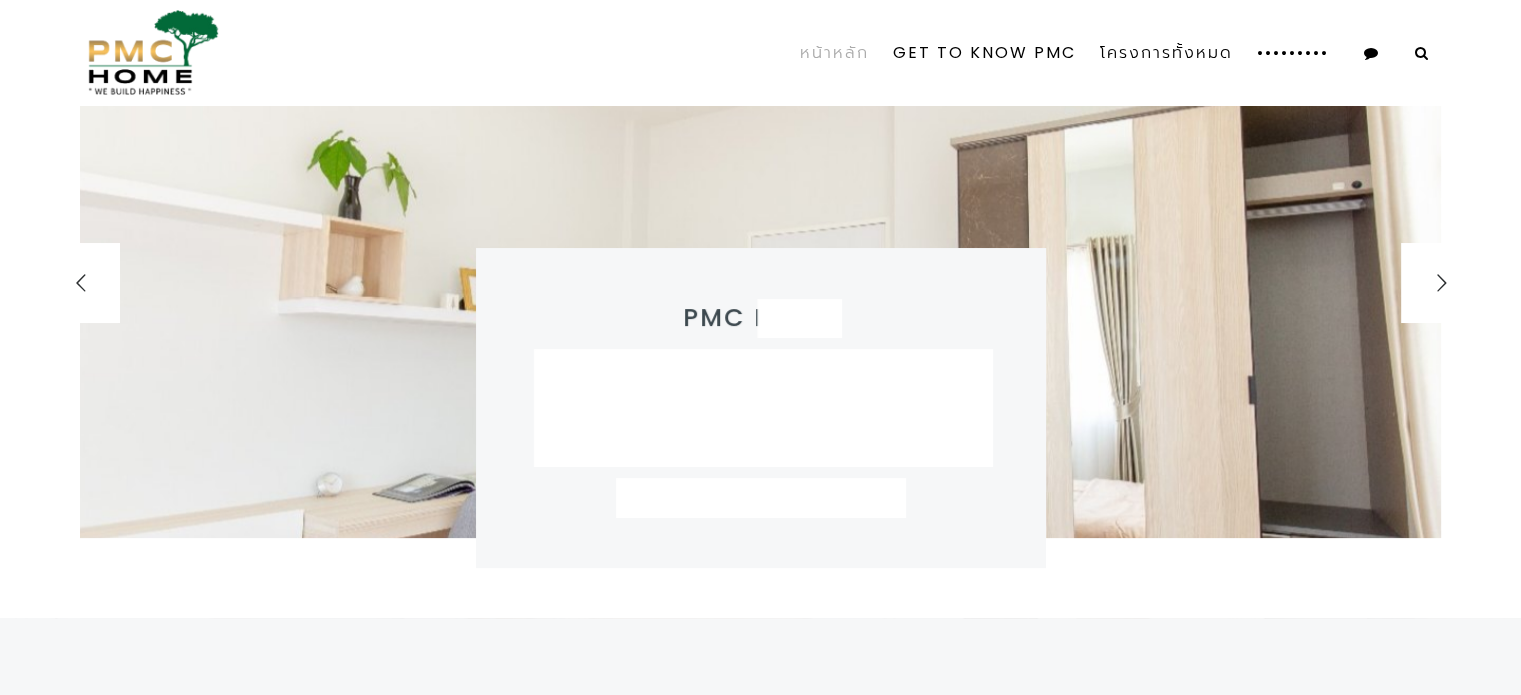 scroll, scrollTop: 0, scrollLeft: 0, axis: both 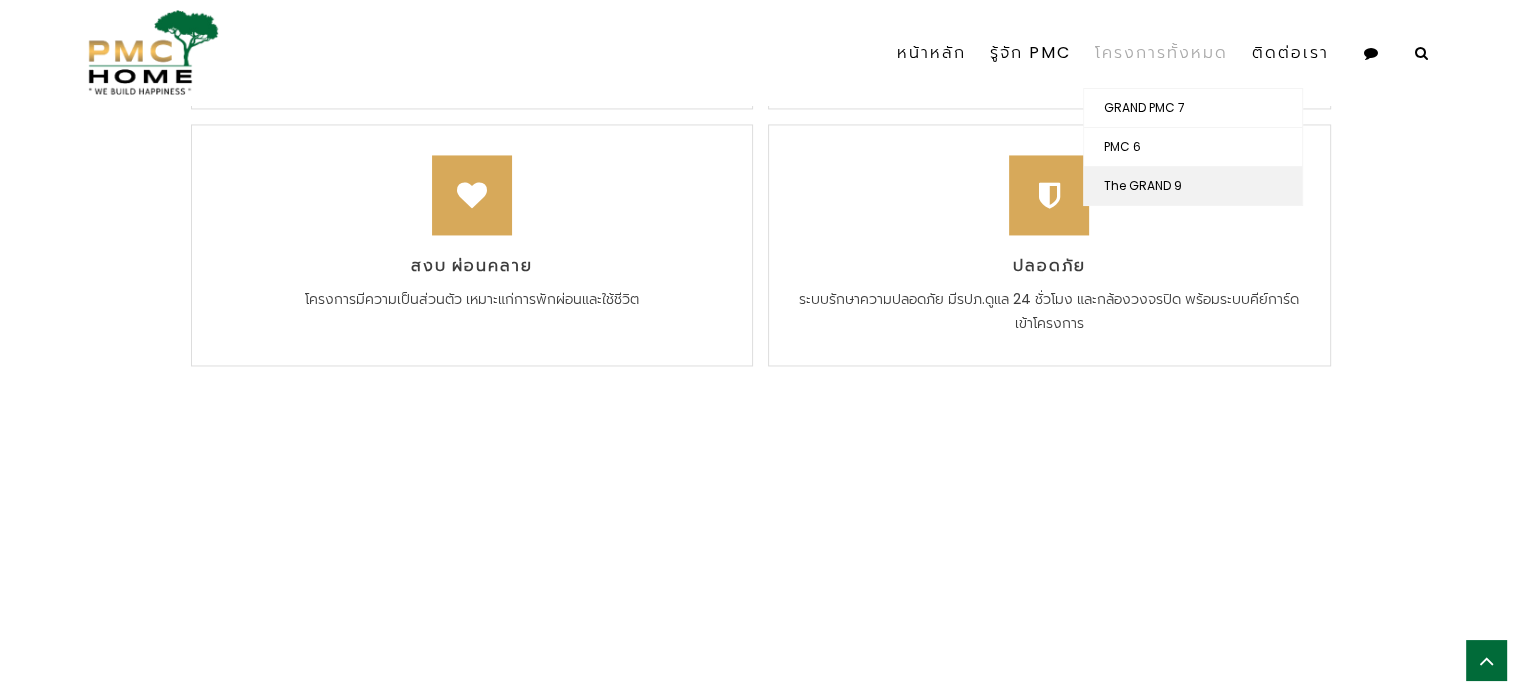 click on "The [COMPANY] 9" at bounding box center [1193, 186] 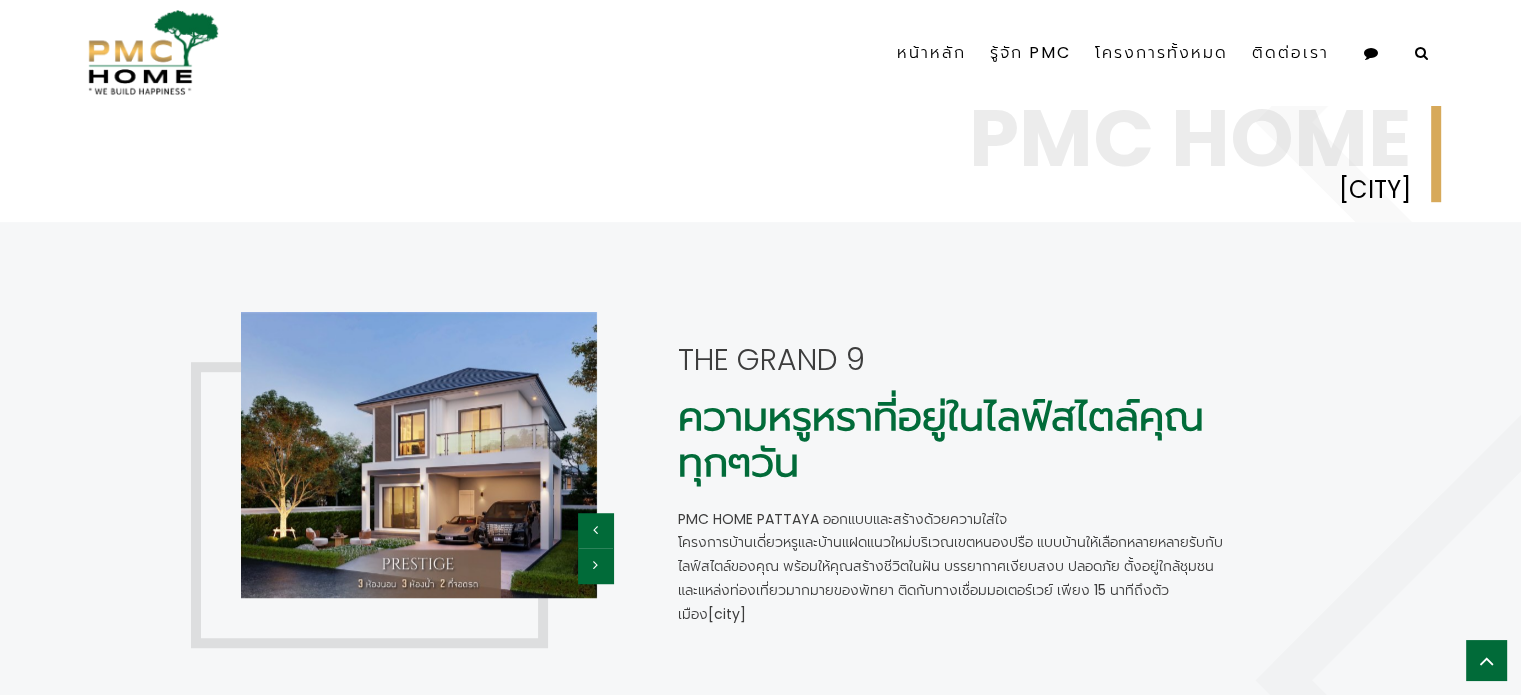 scroll, scrollTop: 1442, scrollLeft: 0, axis: vertical 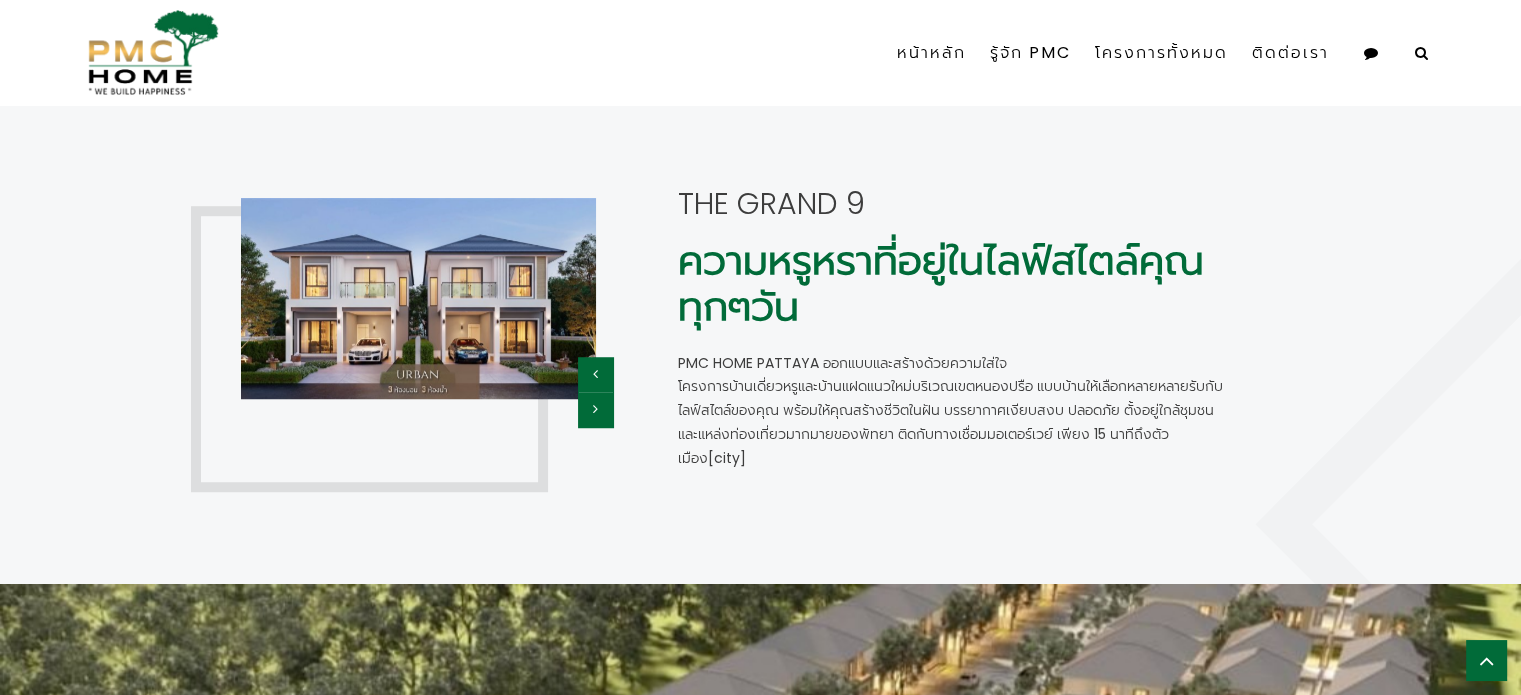 click at bounding box center (595, 374) 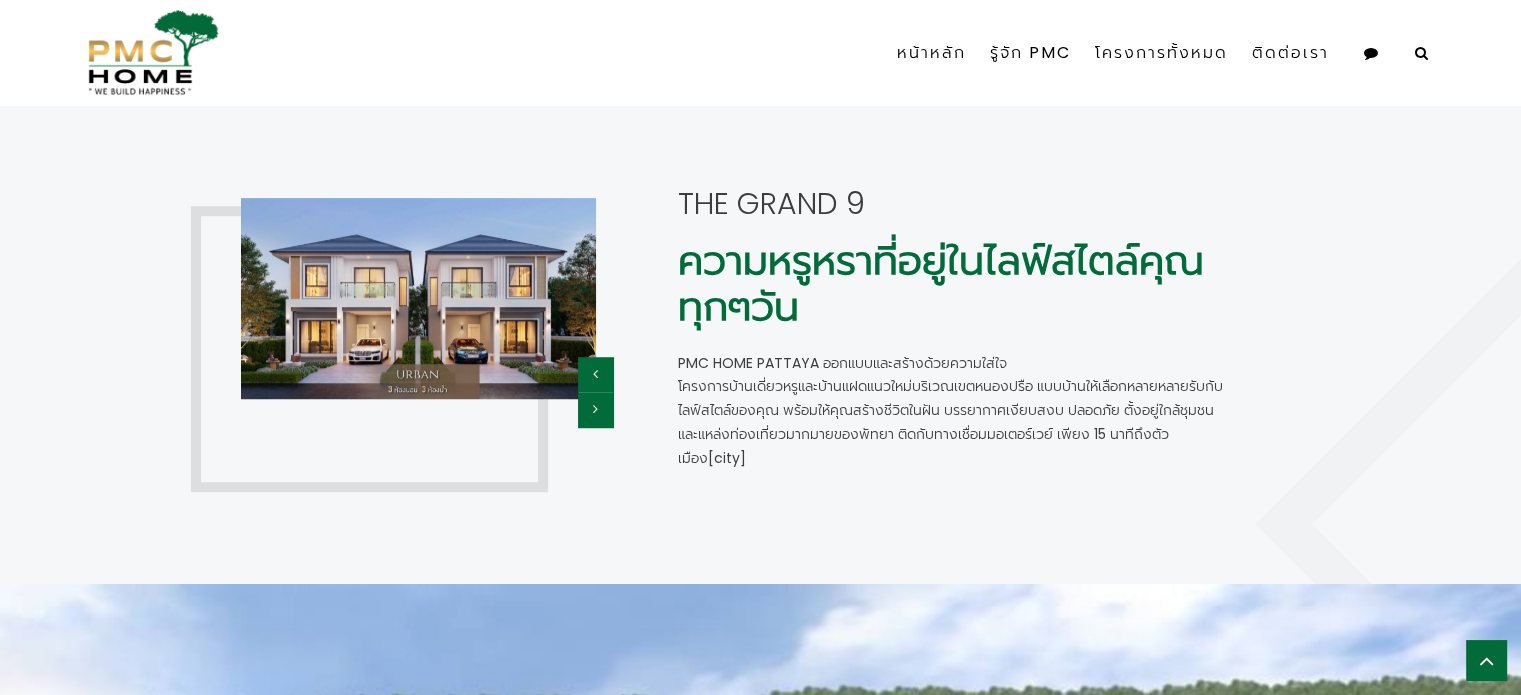click at bounding box center (595, 374) 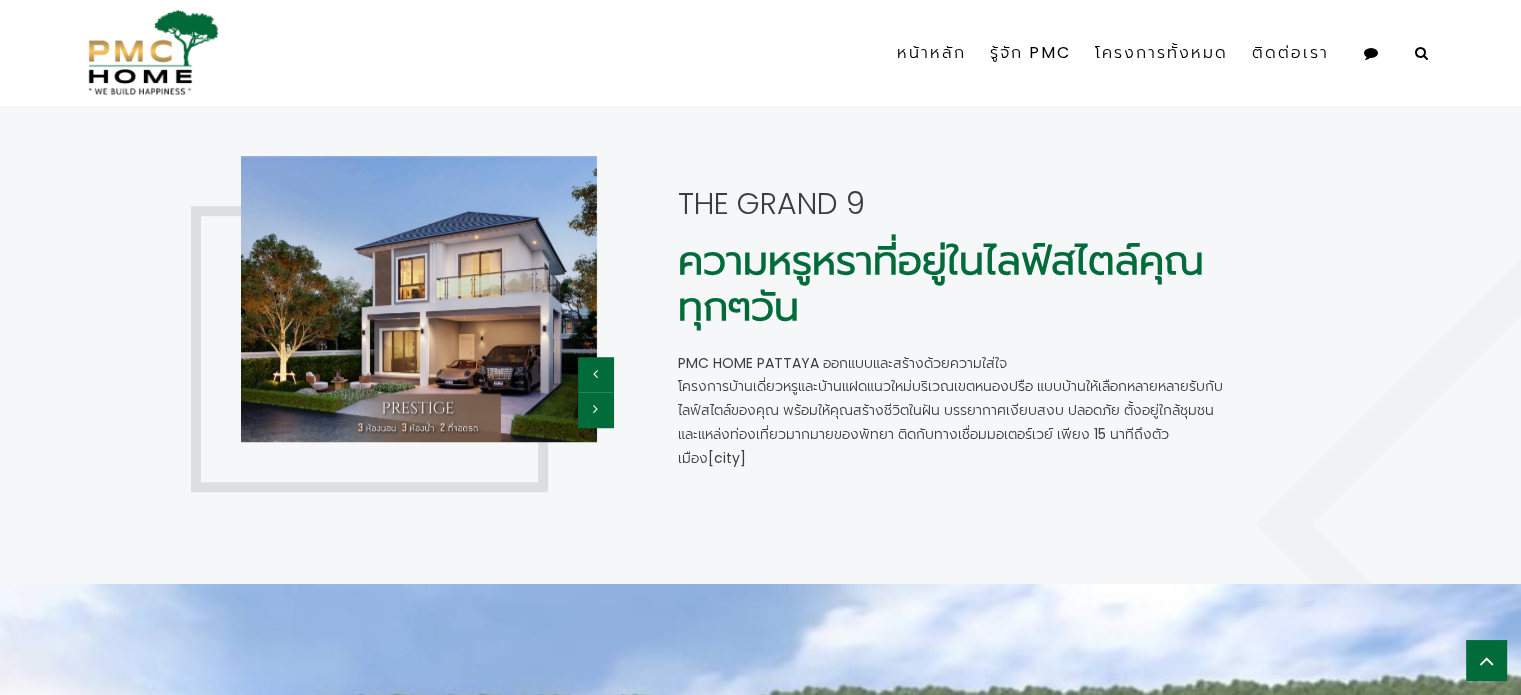 click at bounding box center [595, 374] 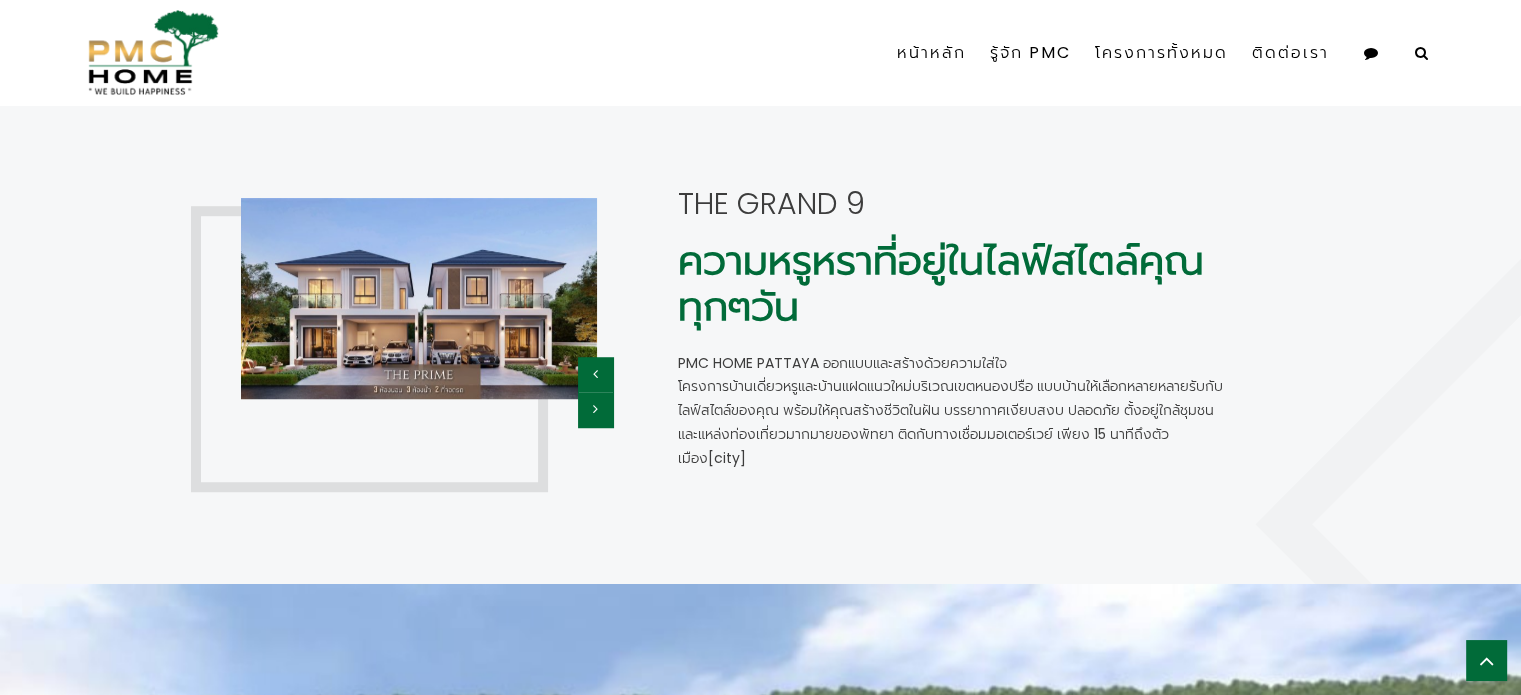 click at bounding box center [595, 374] 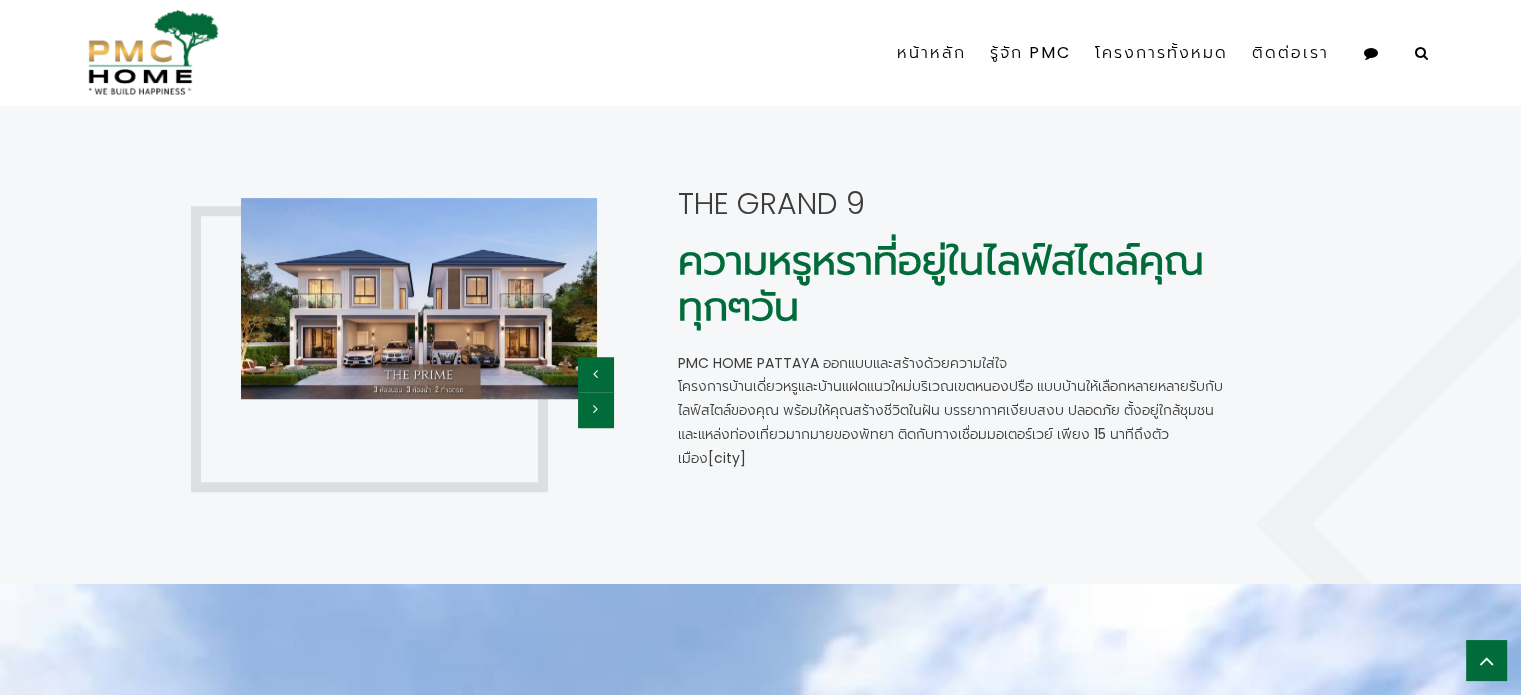click at bounding box center [595, 374] 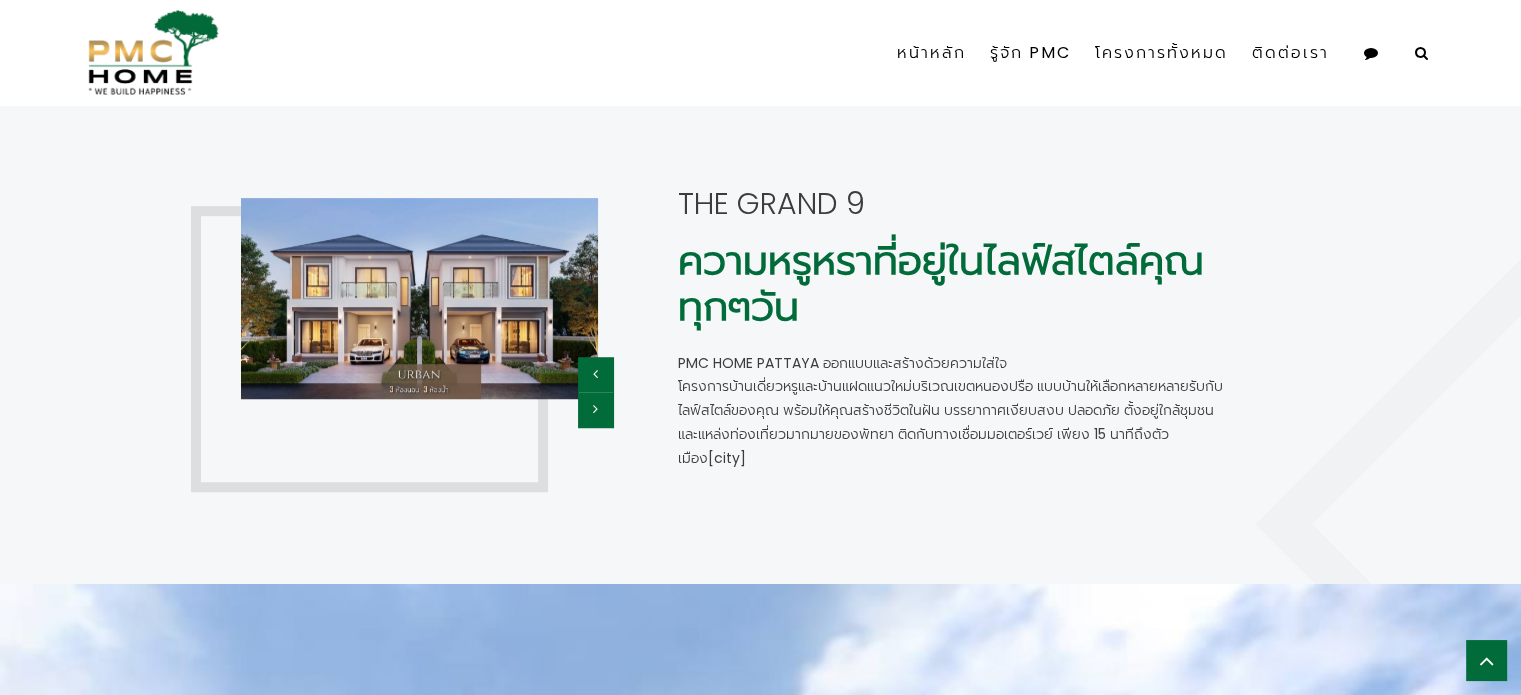 click at bounding box center [595, 374] 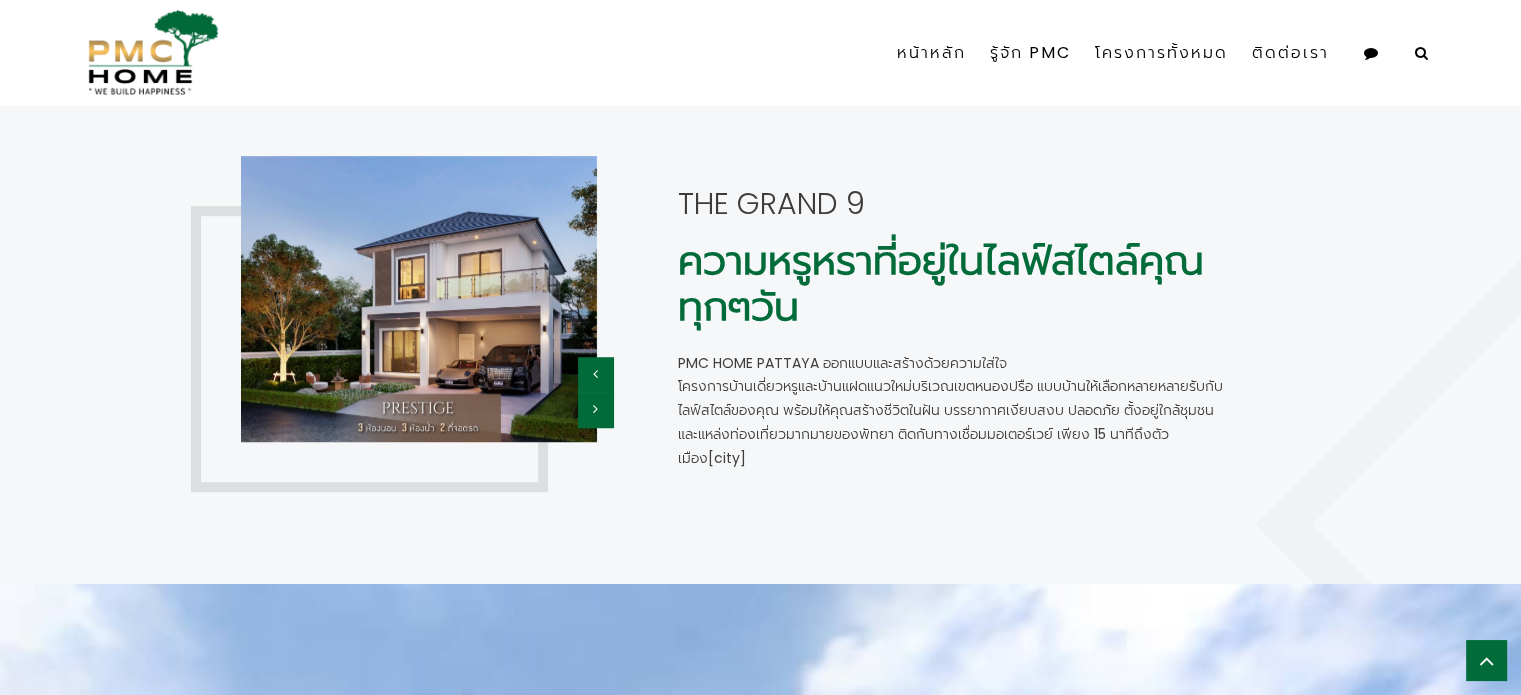 click at bounding box center [595, 374] 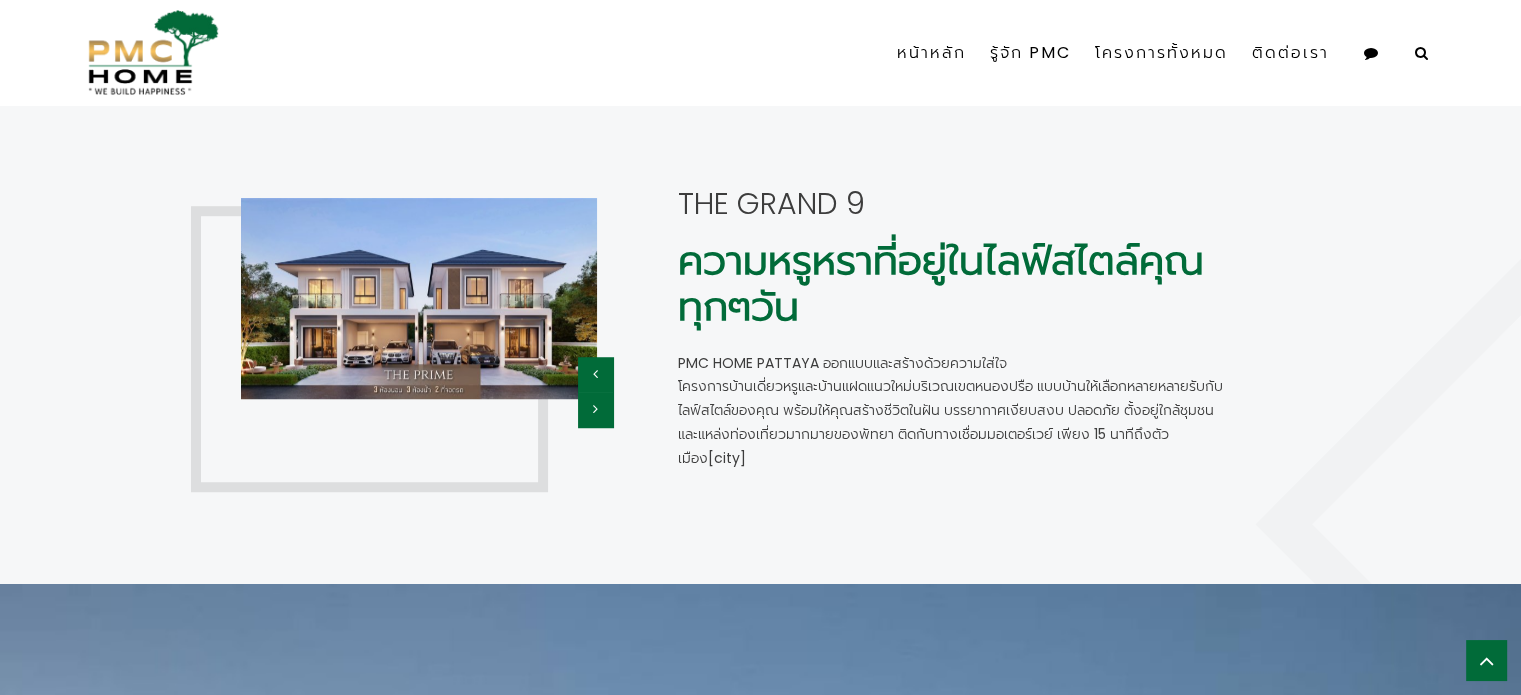 click at bounding box center (595, 374) 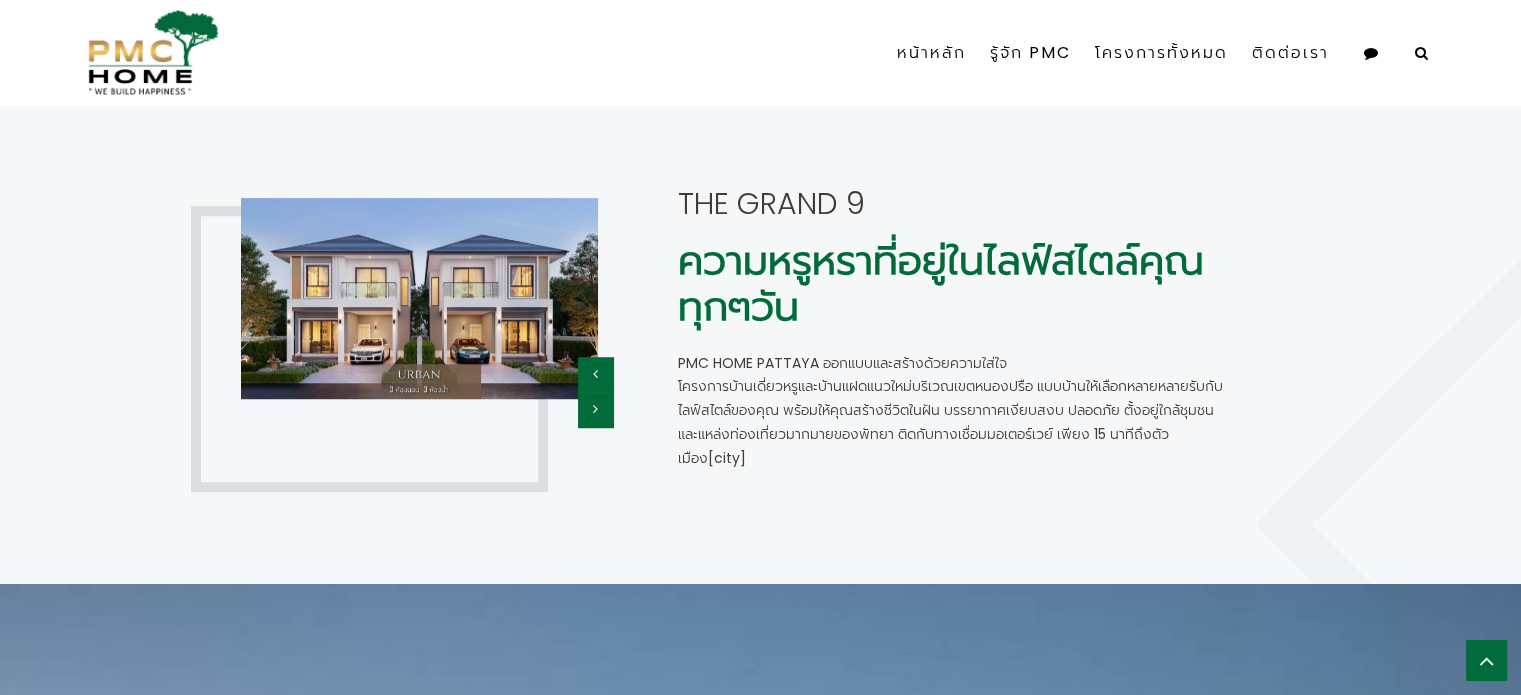 click at bounding box center [595, 374] 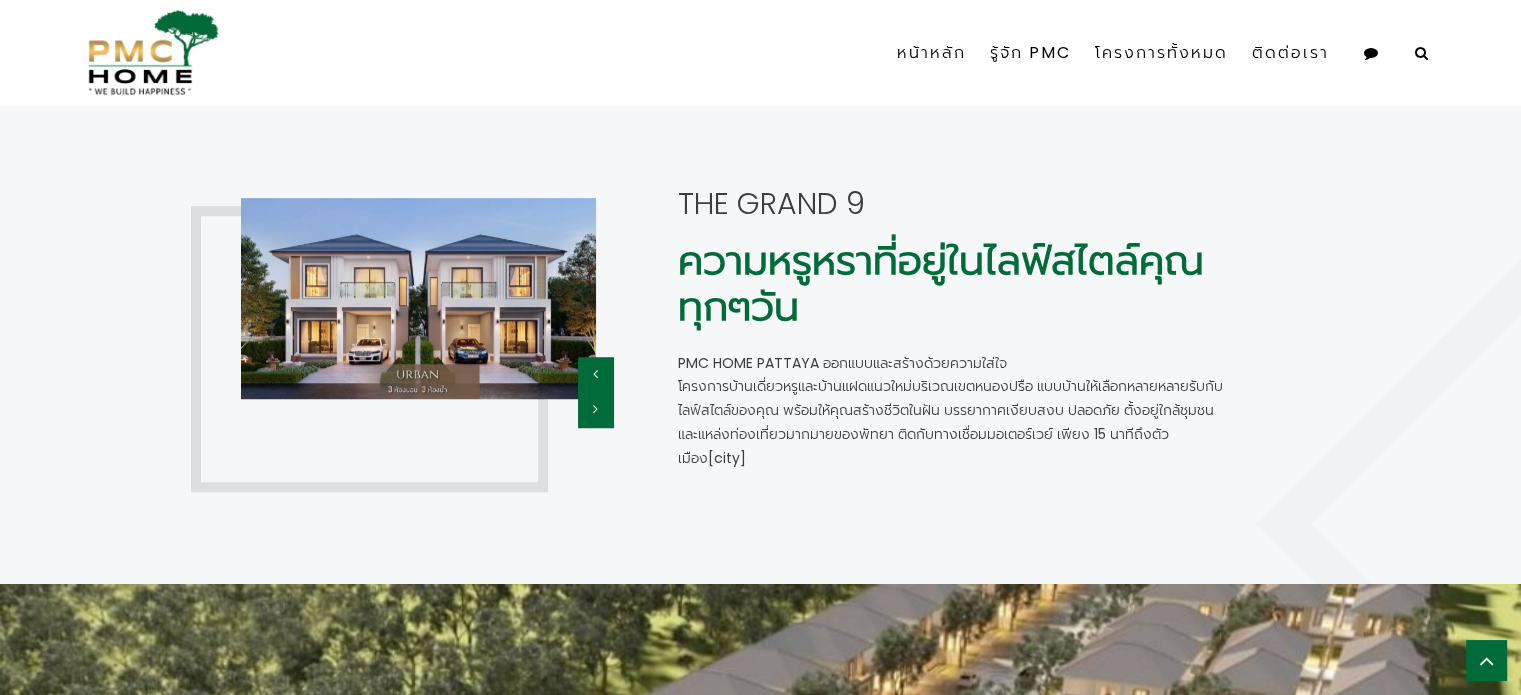 click at bounding box center (595, 374) 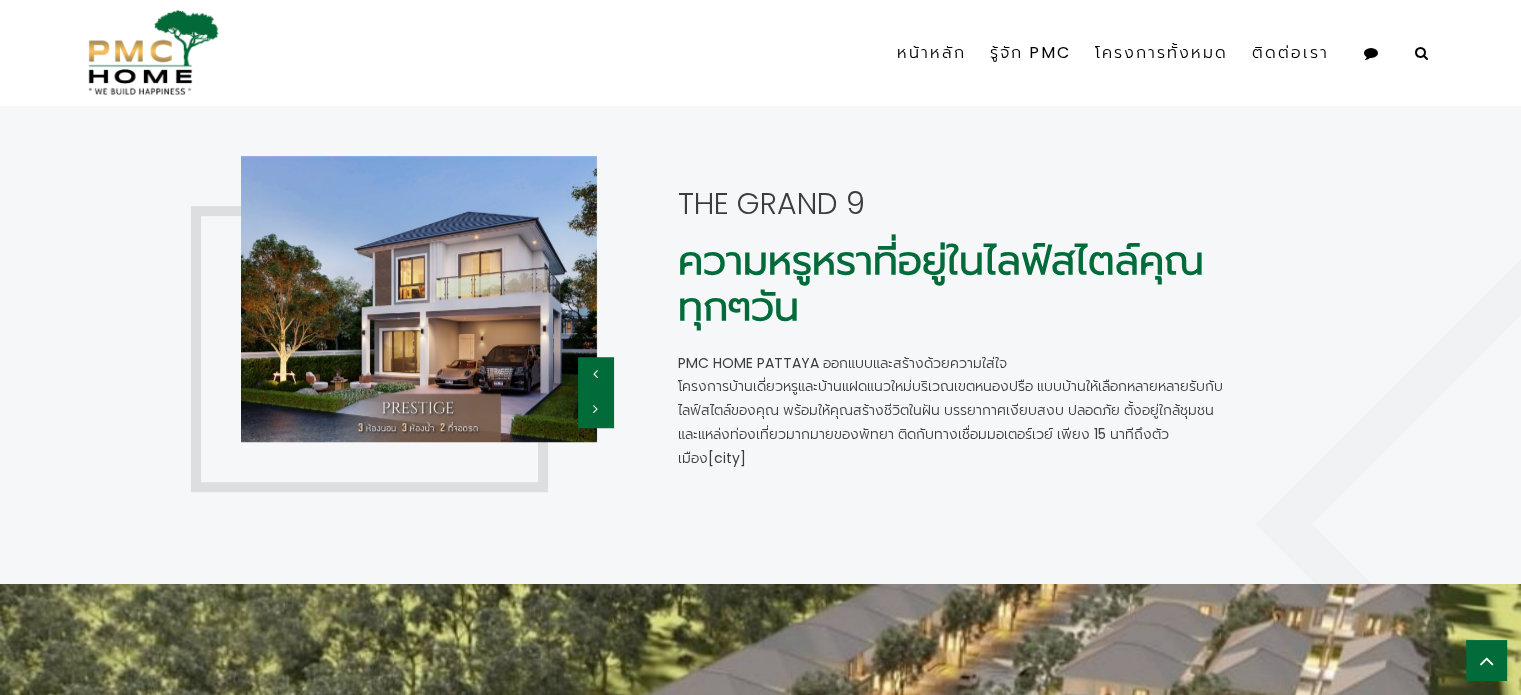 click at bounding box center [595, 374] 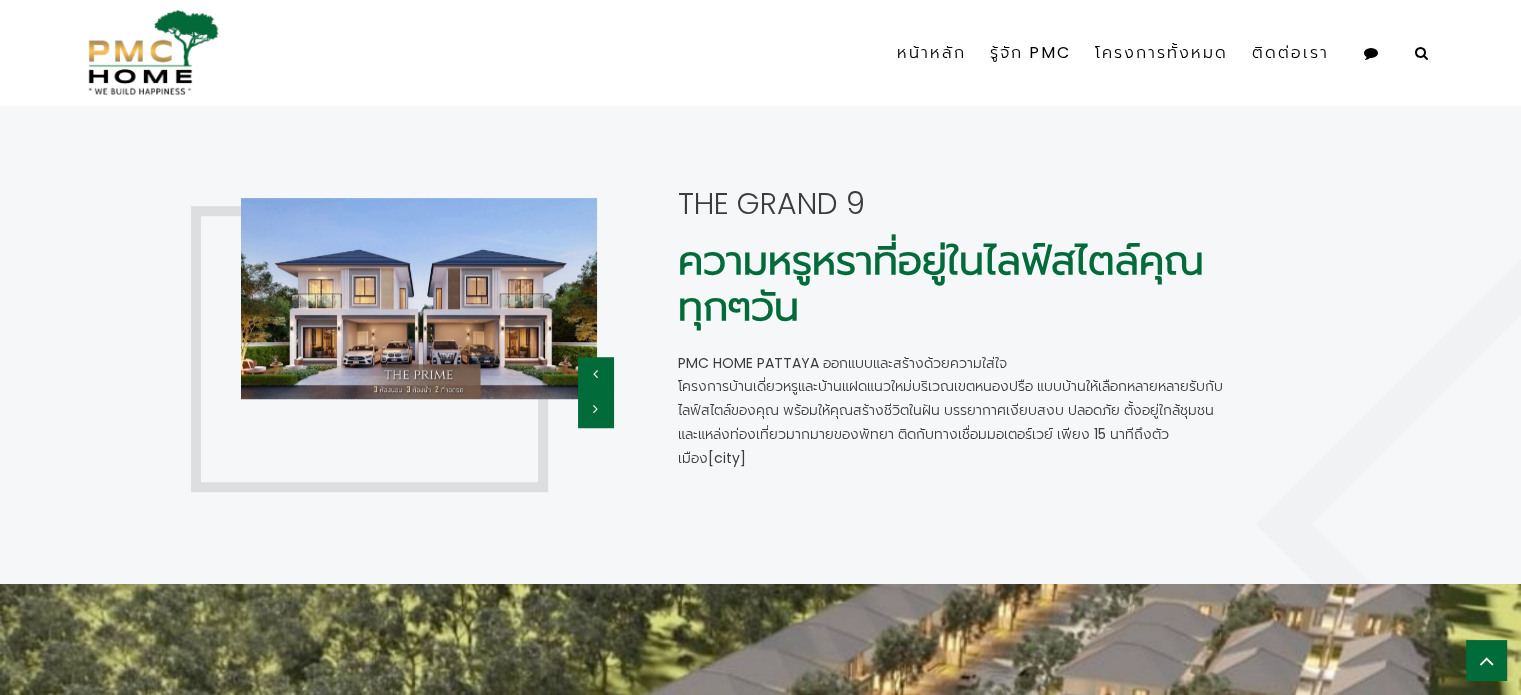 click at bounding box center [595, 374] 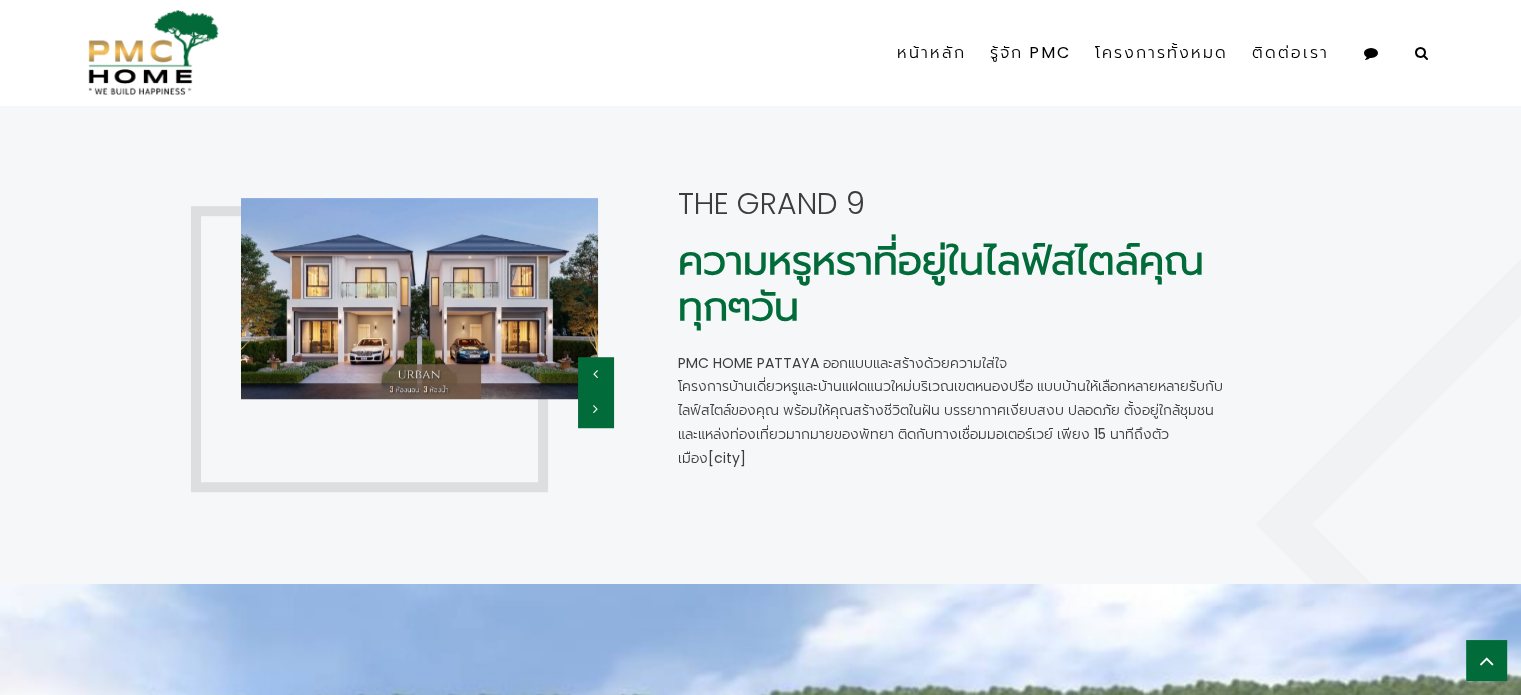 click at bounding box center [595, 374] 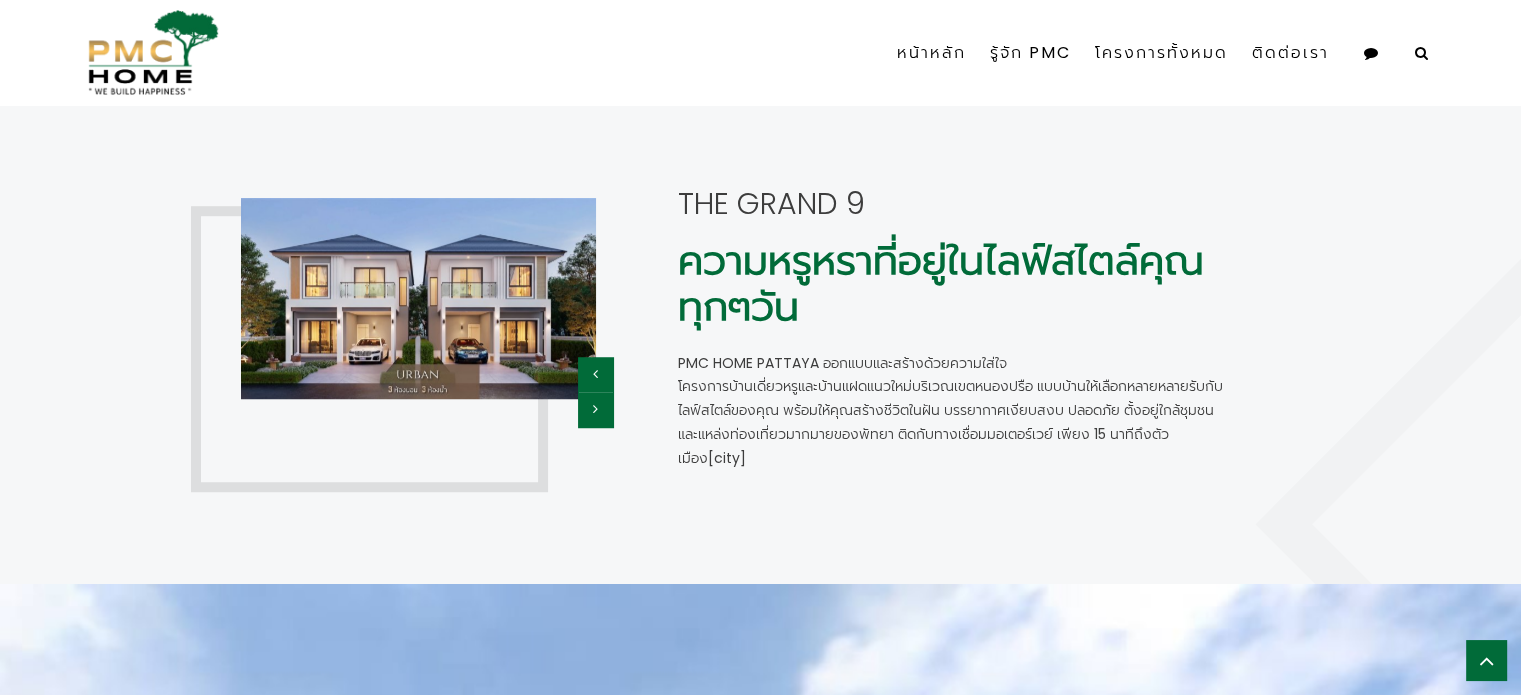 click at bounding box center [595, 374] 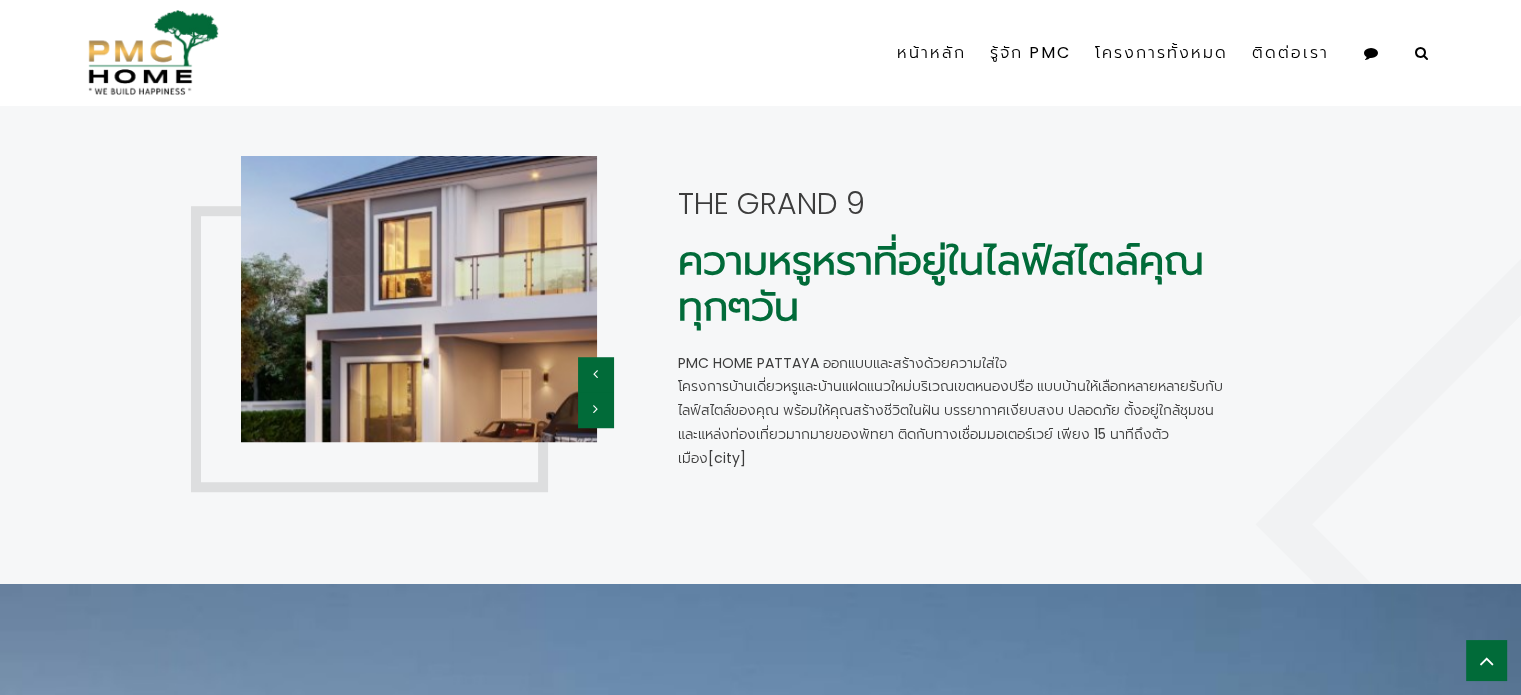 click at bounding box center [417, 299] 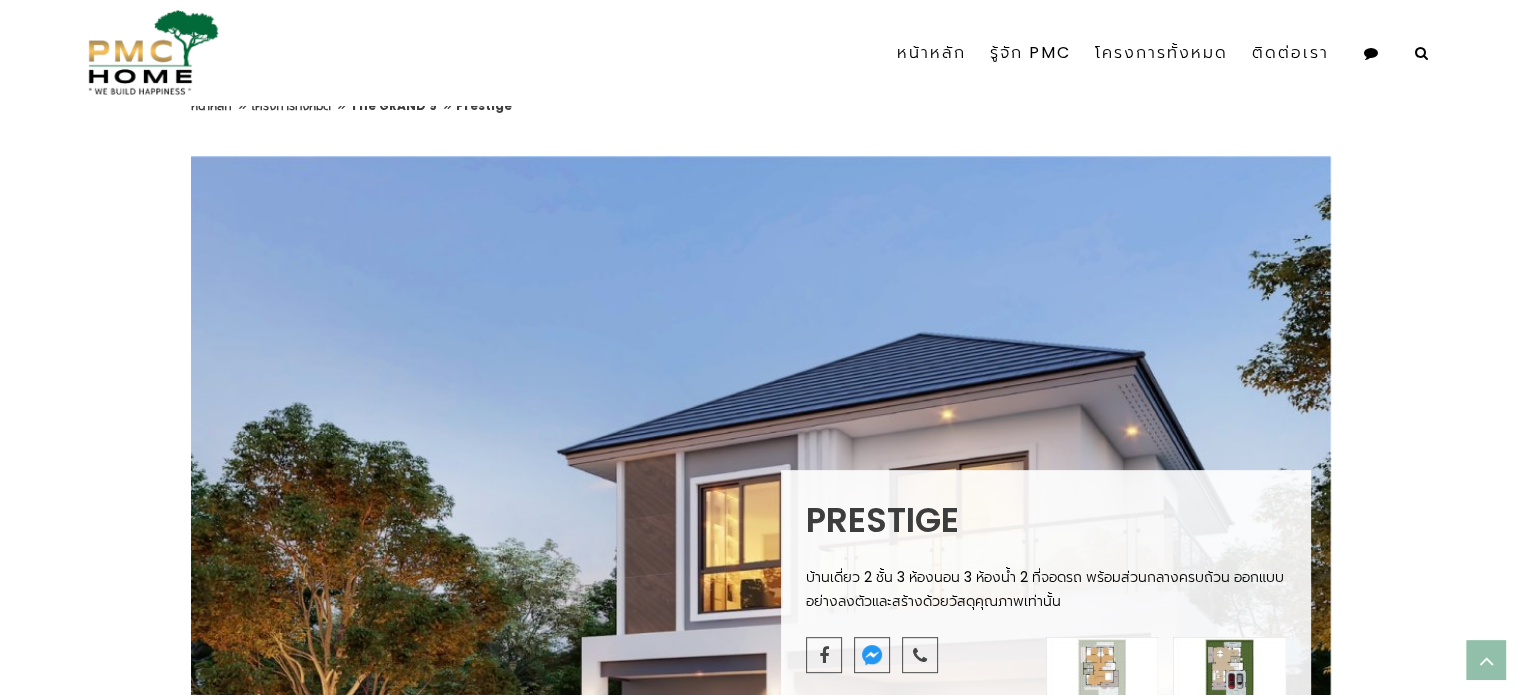 scroll, scrollTop: 825, scrollLeft: 0, axis: vertical 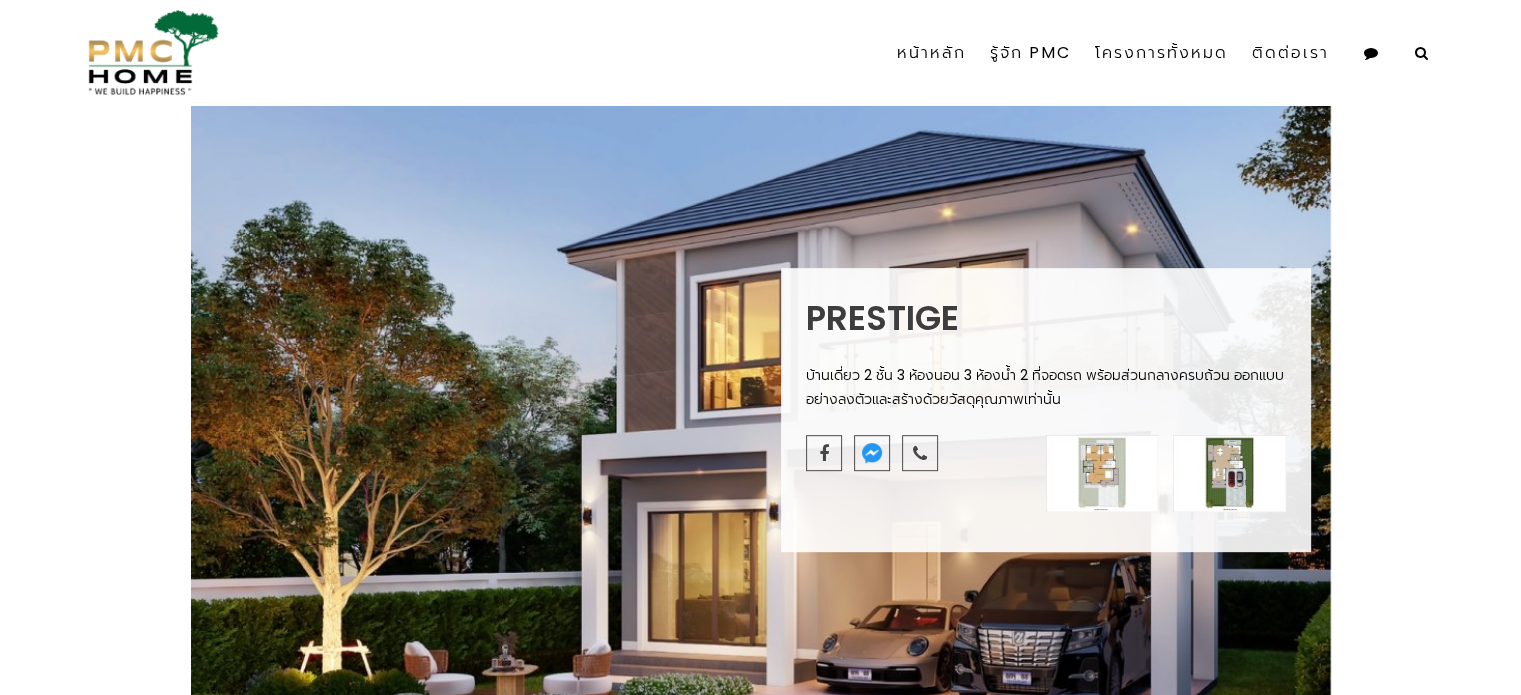 click at bounding box center [1102, 473] 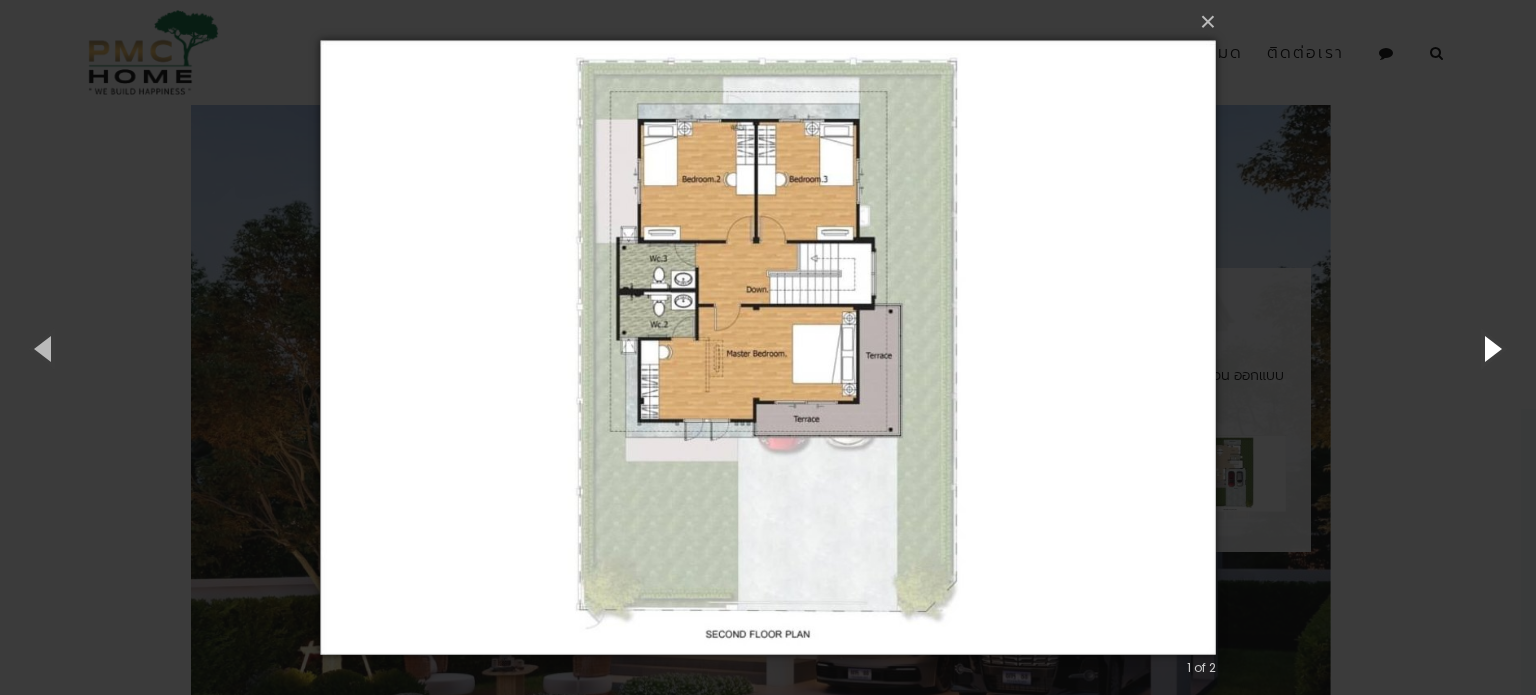 click at bounding box center [1491, 348] 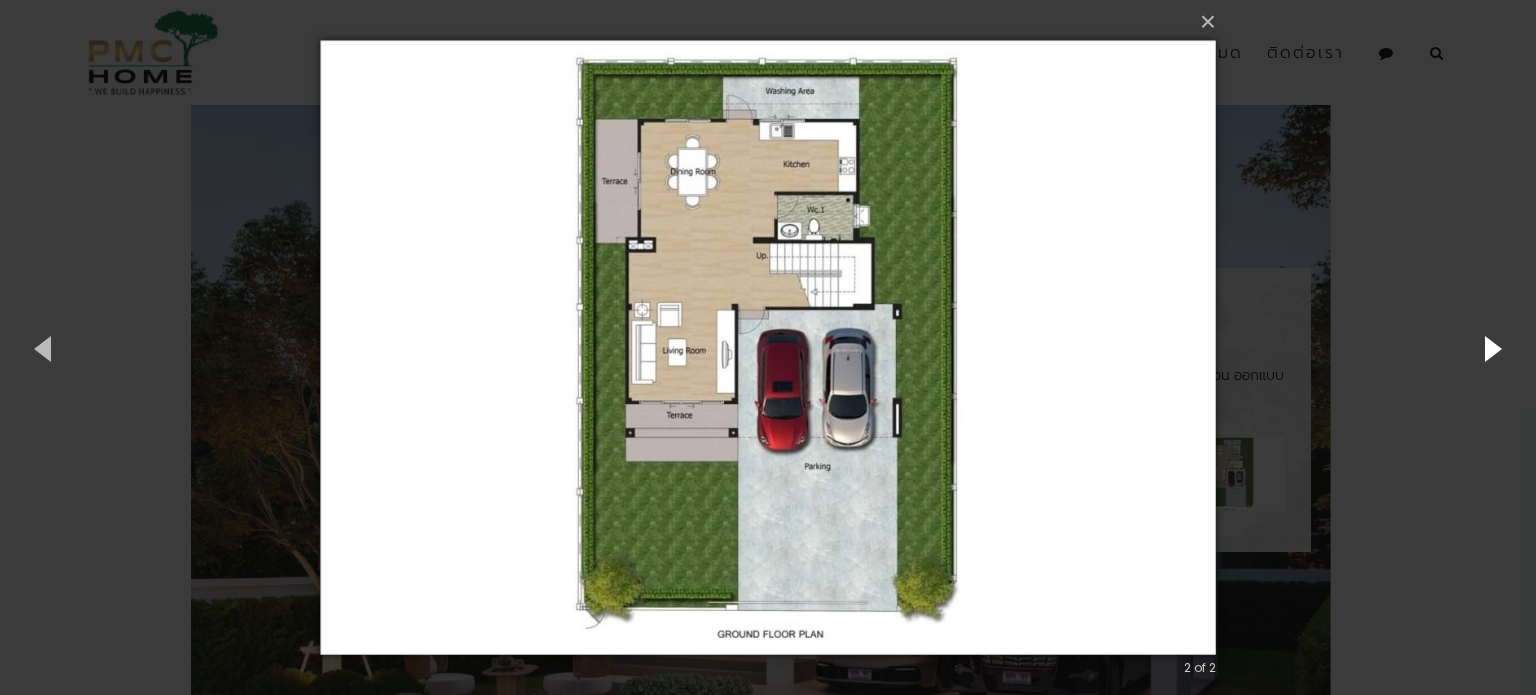 click at bounding box center (1491, 348) 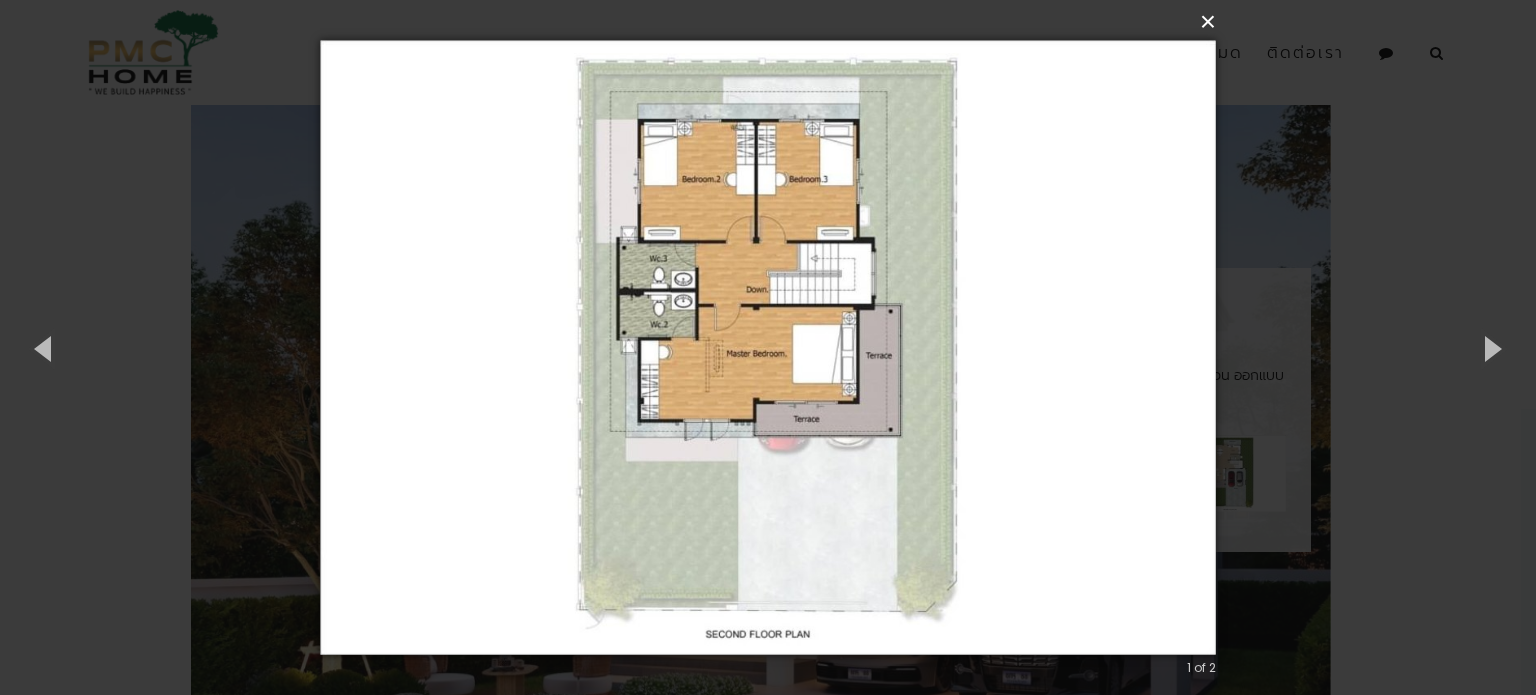 click on "×" at bounding box center (774, 22) 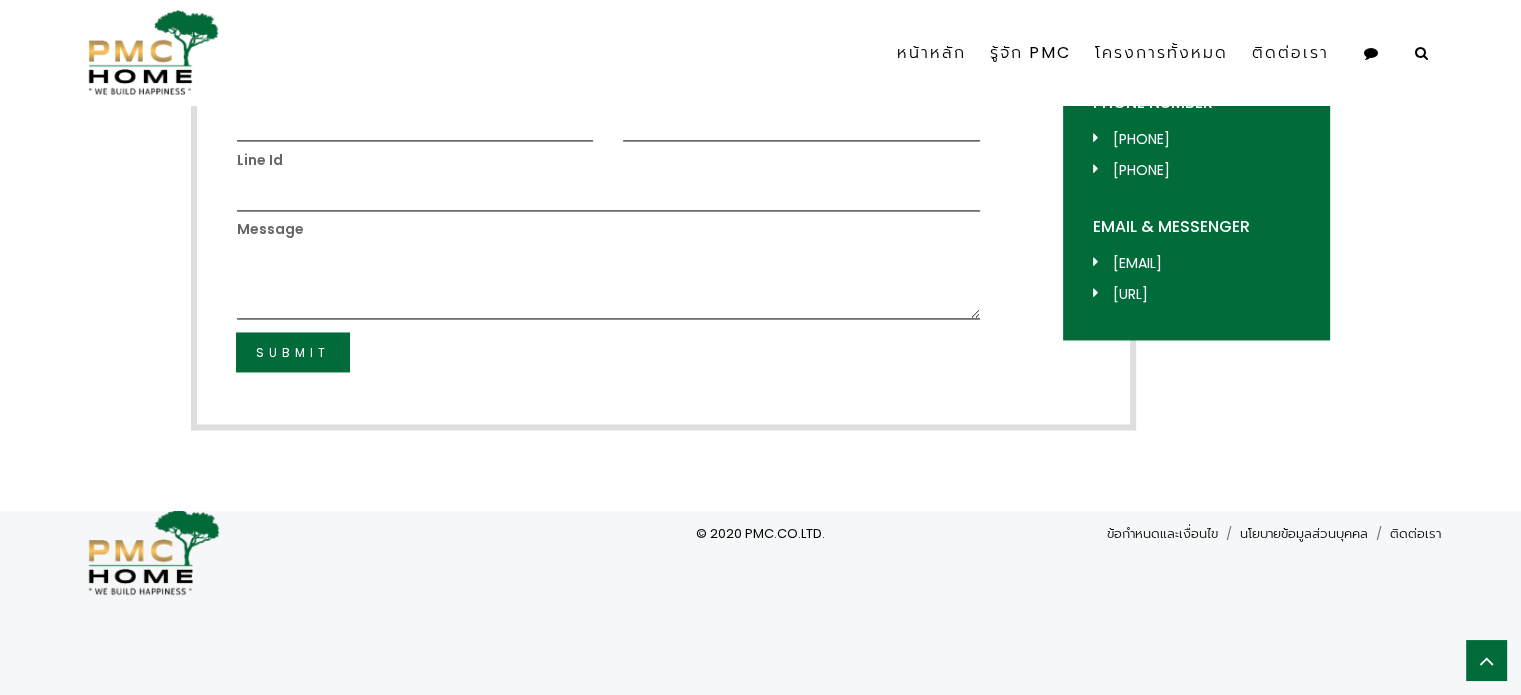 scroll, scrollTop: 3072, scrollLeft: 0, axis: vertical 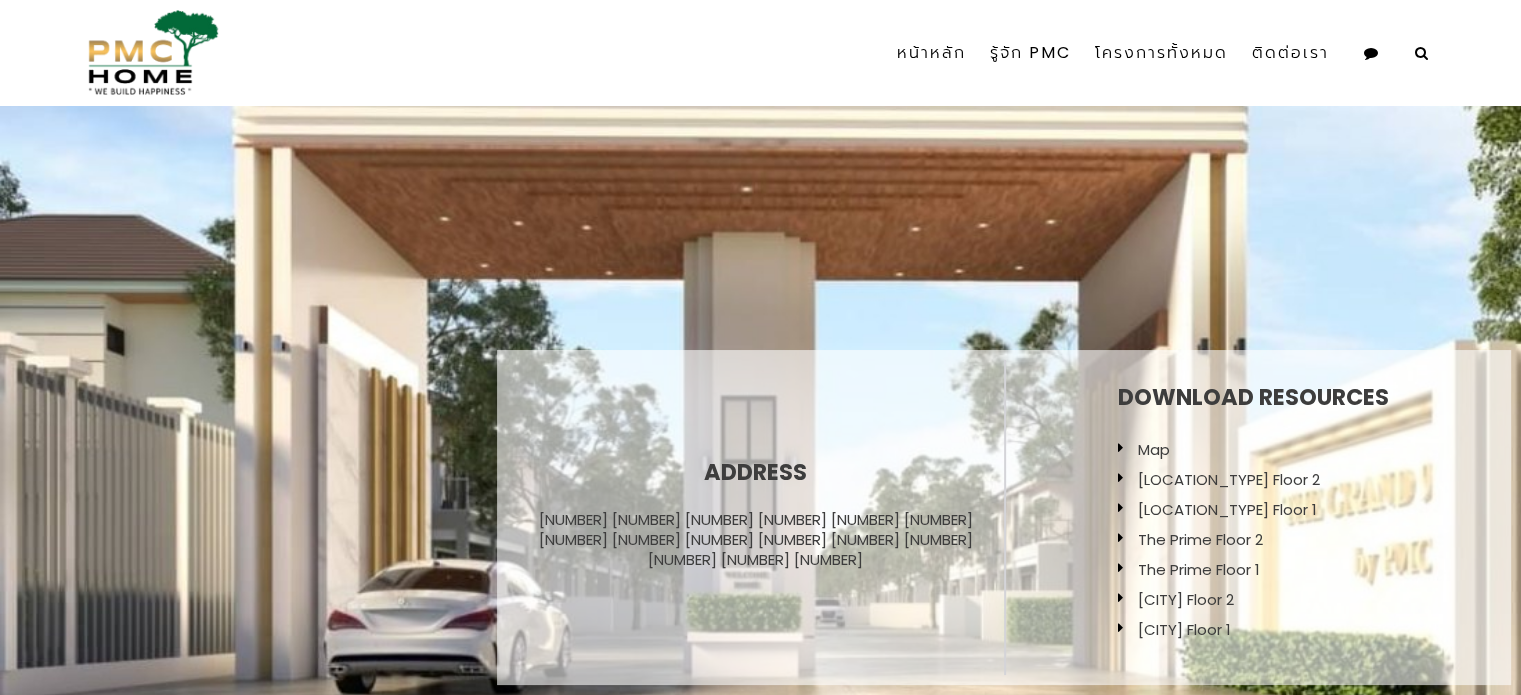 click on "Map" at bounding box center (1154, 449) 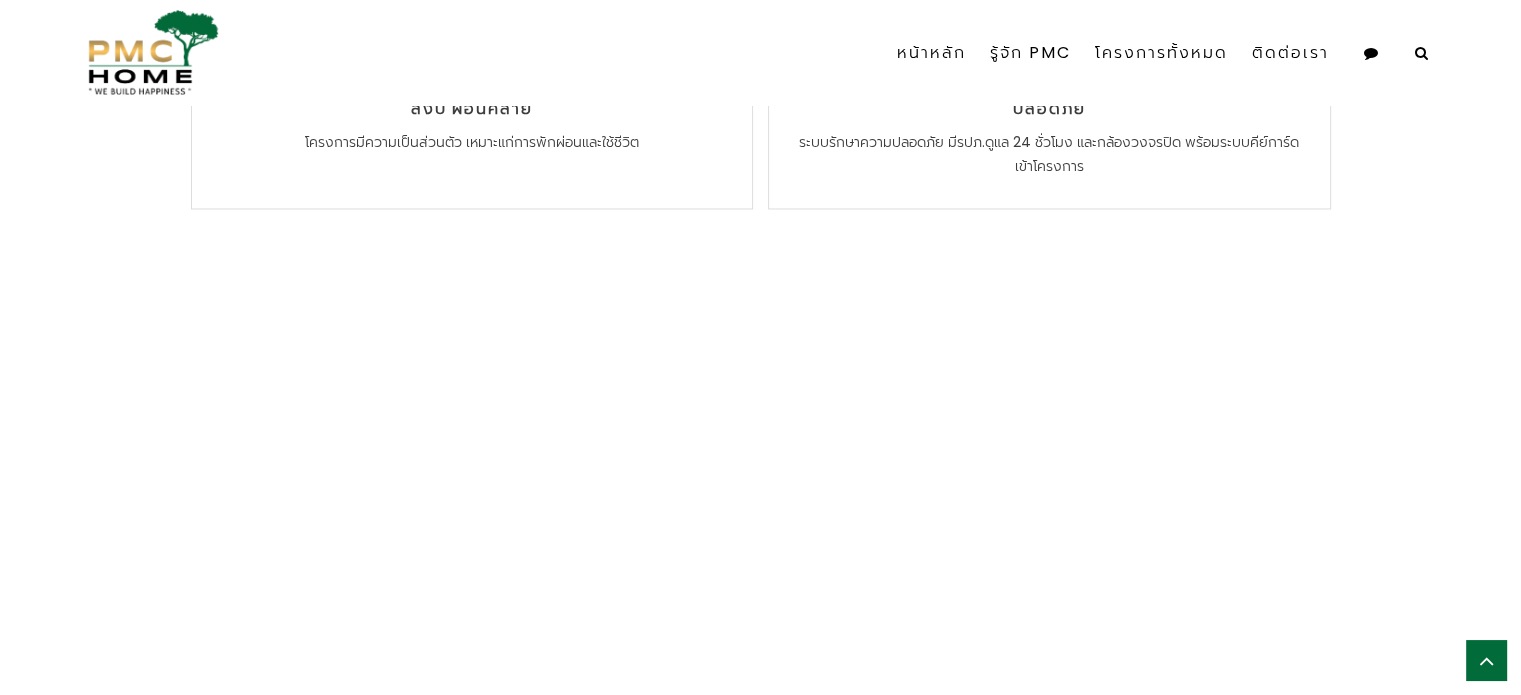 scroll, scrollTop: 3600, scrollLeft: 0, axis: vertical 